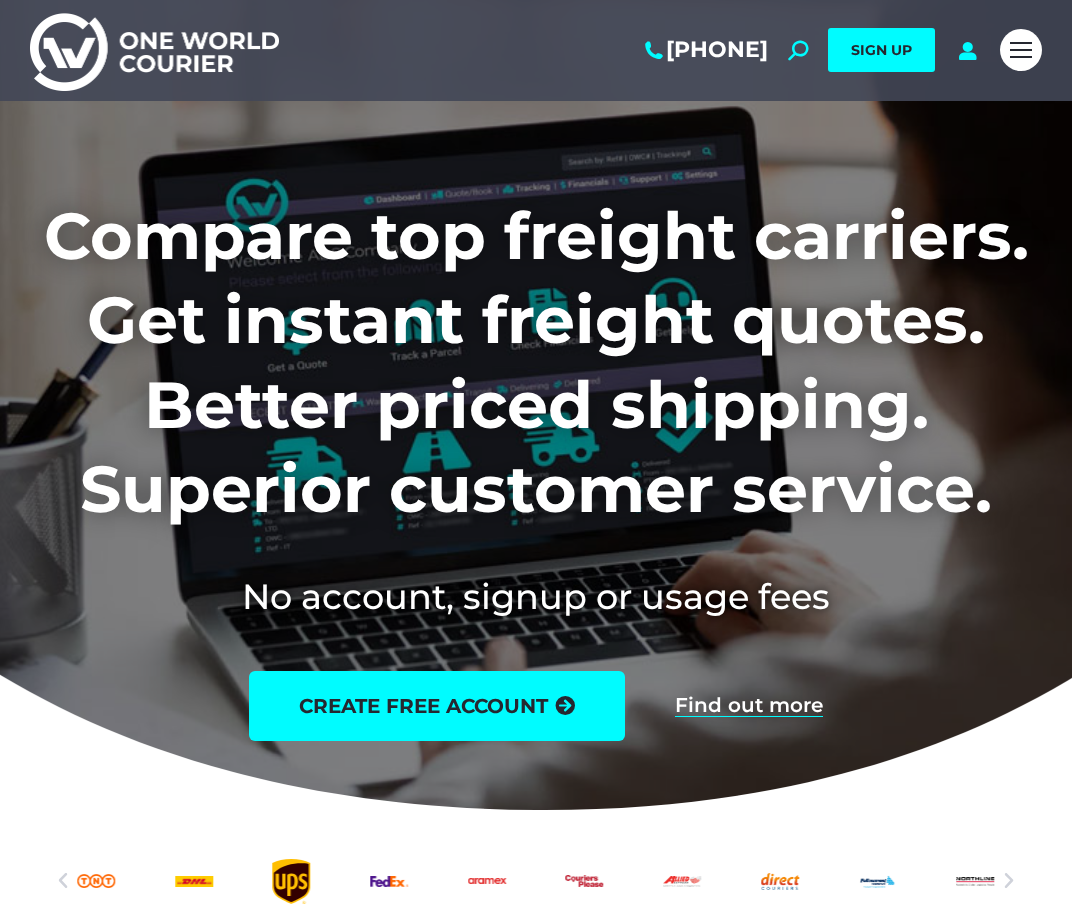 click at bounding box center [967, 50] 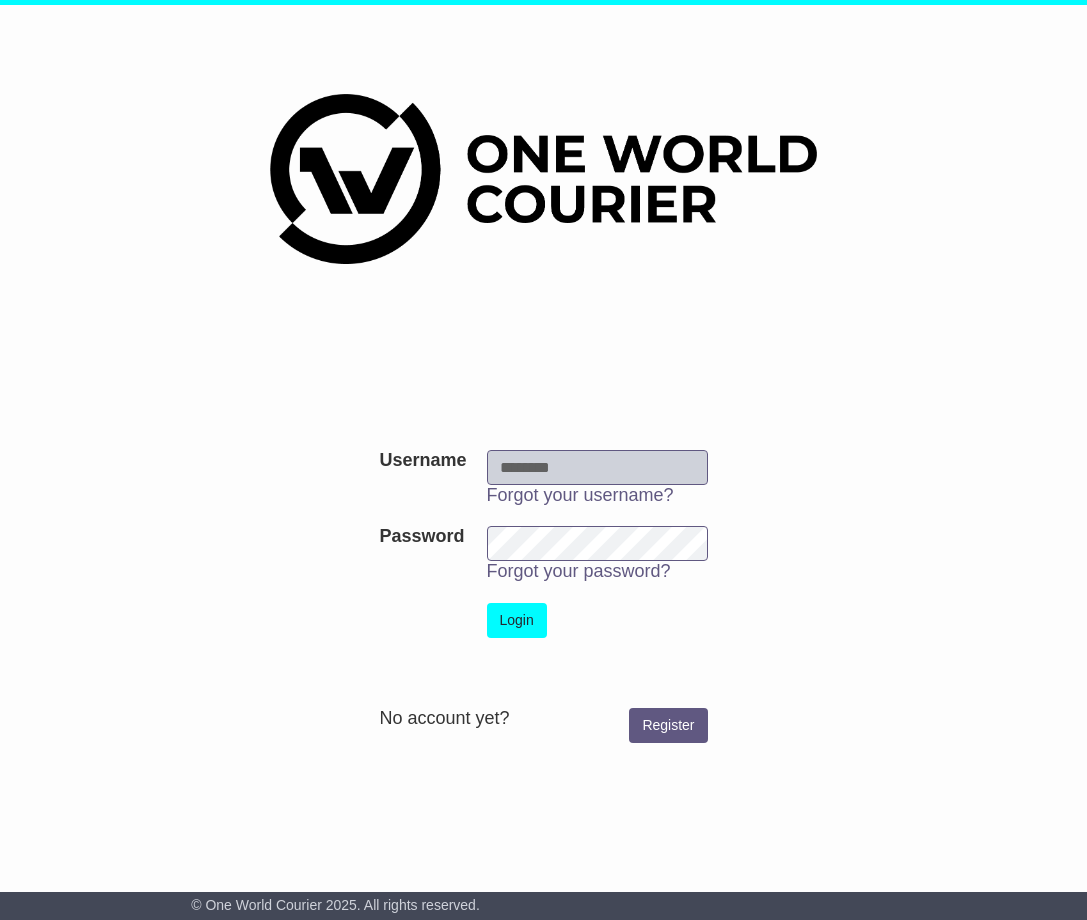 scroll, scrollTop: 0, scrollLeft: 0, axis: both 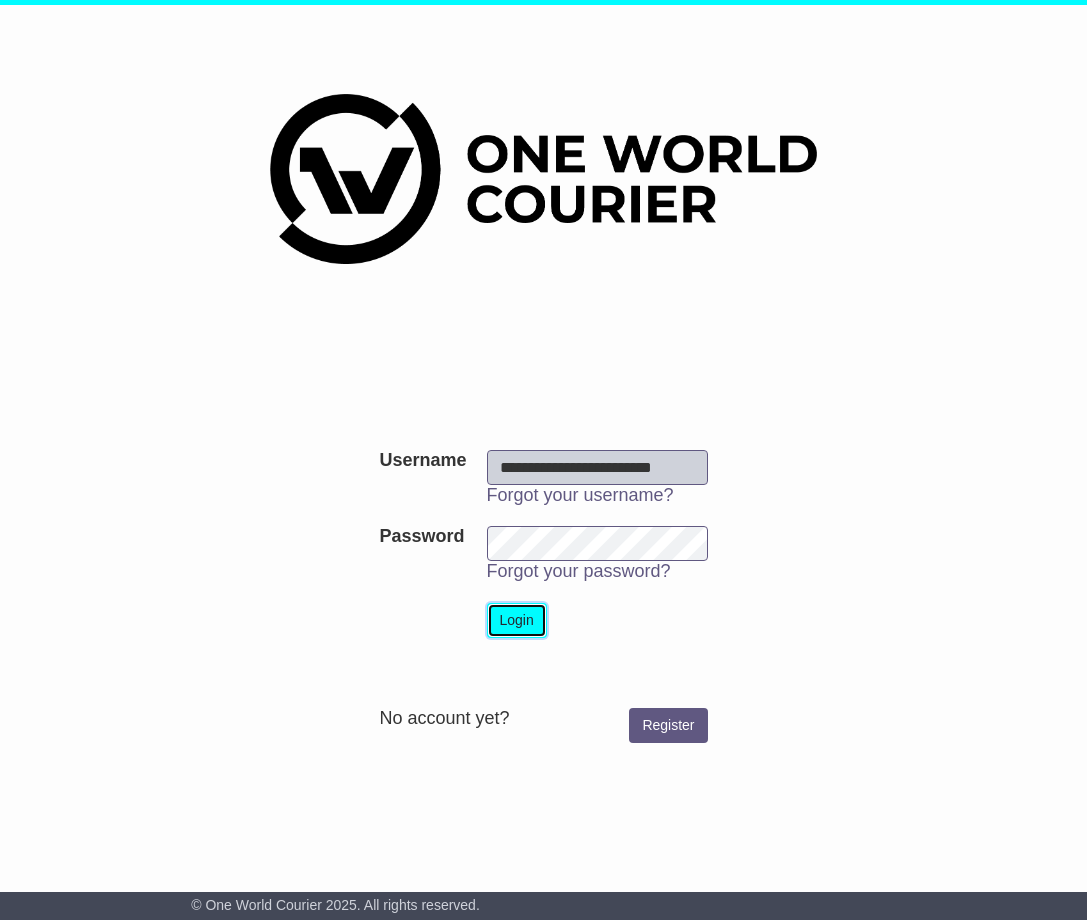click on "Login" at bounding box center [517, 620] 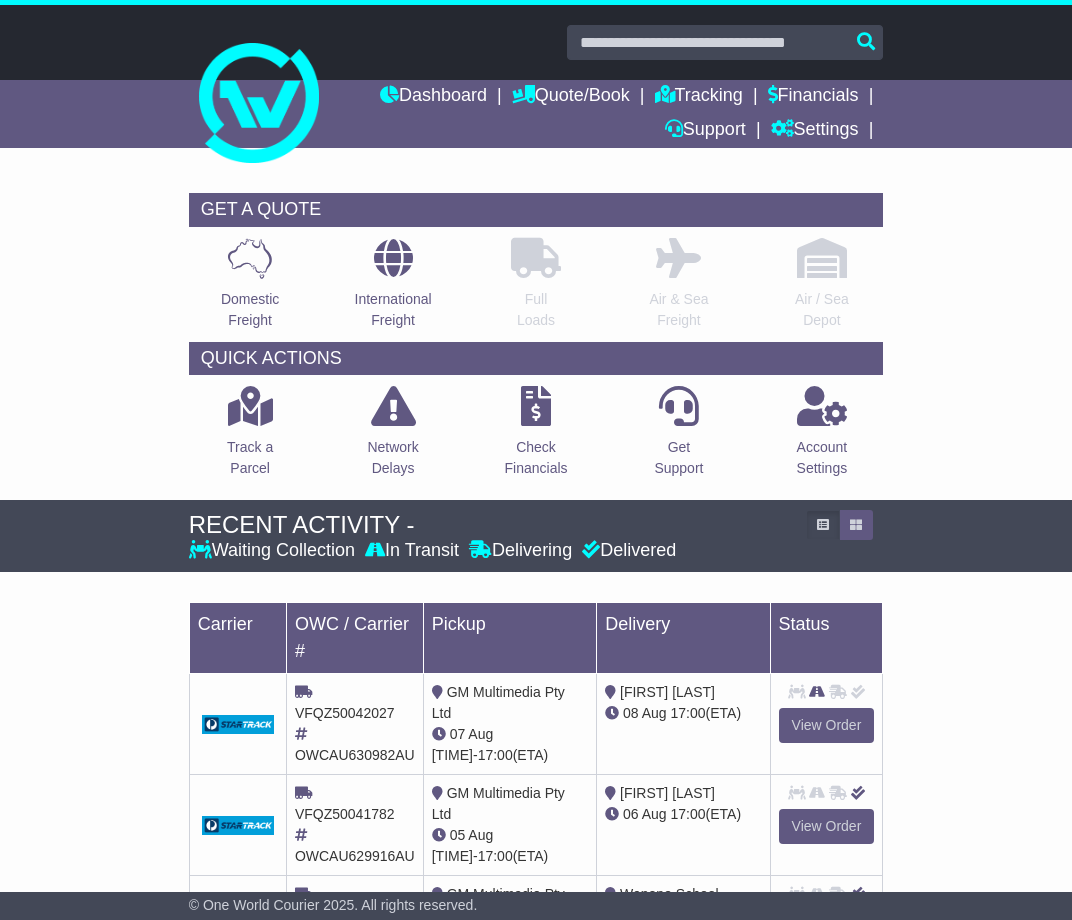scroll, scrollTop: 0, scrollLeft: 0, axis: both 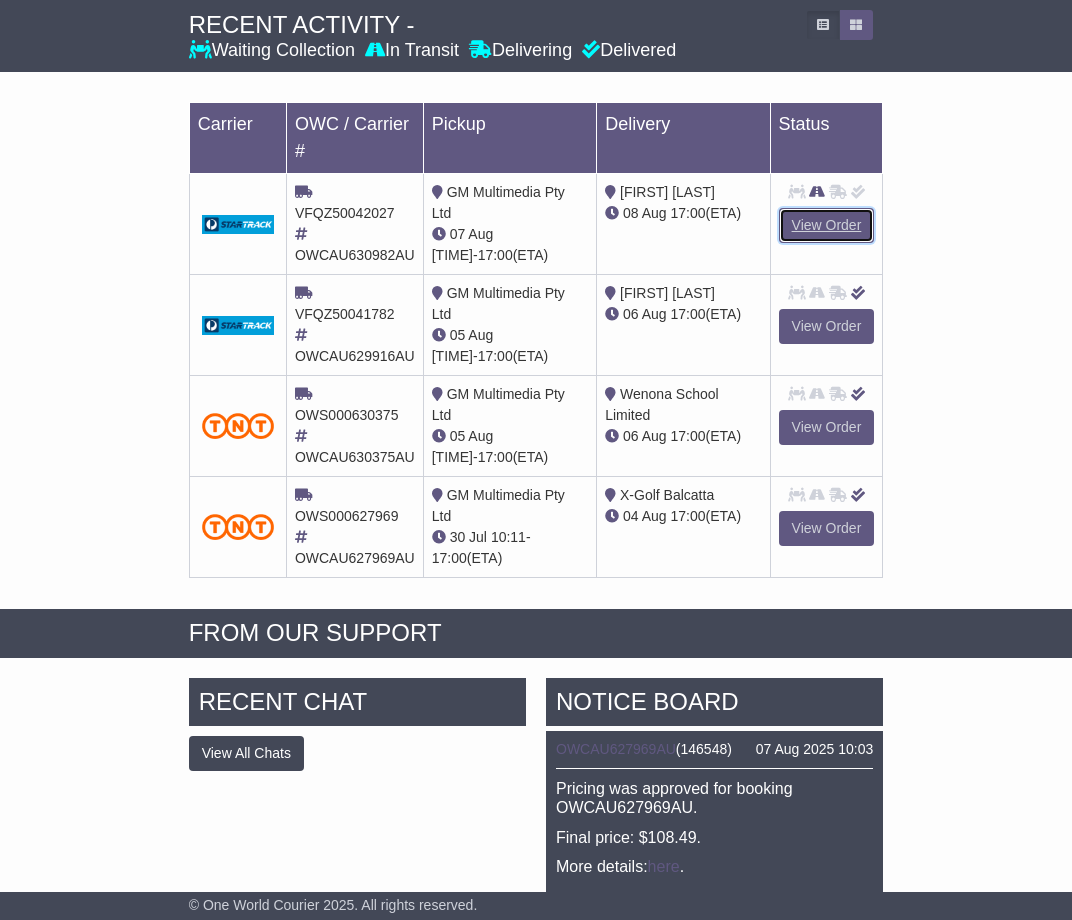 click on "View Order" at bounding box center [827, 225] 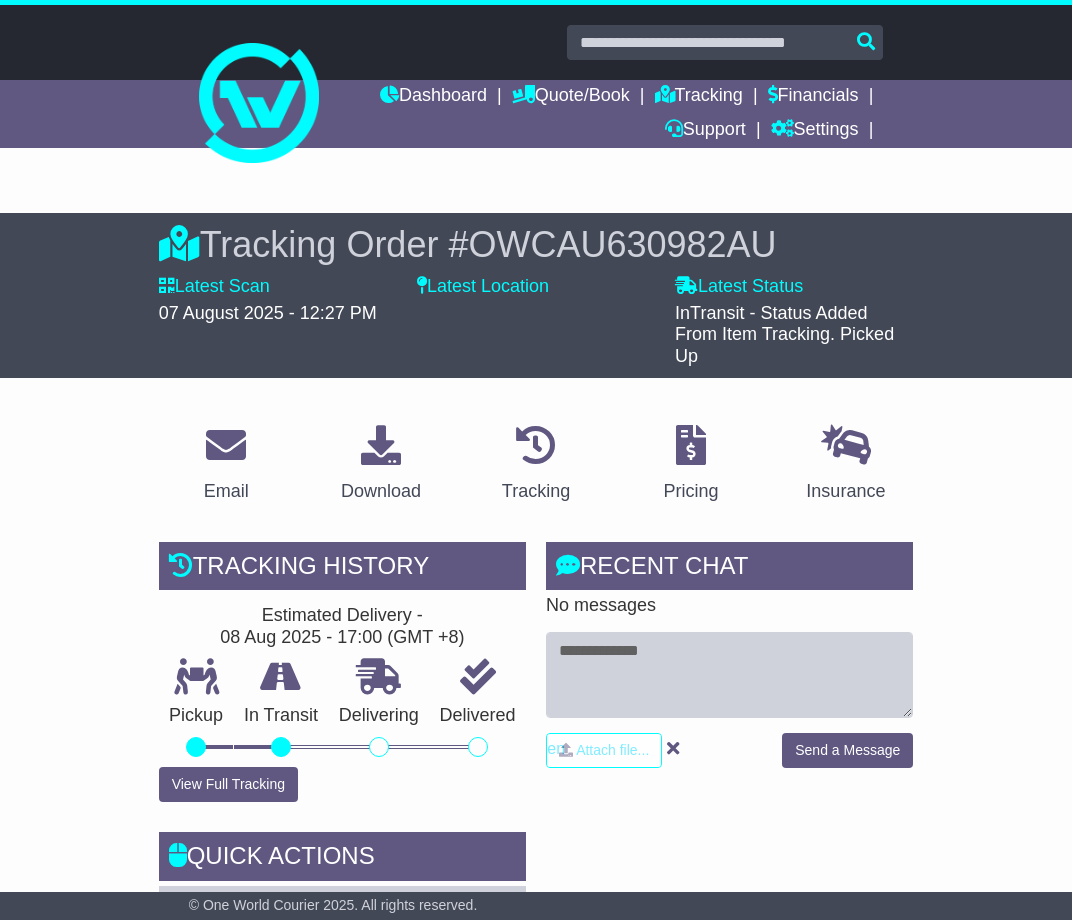 scroll, scrollTop: 0, scrollLeft: 0, axis: both 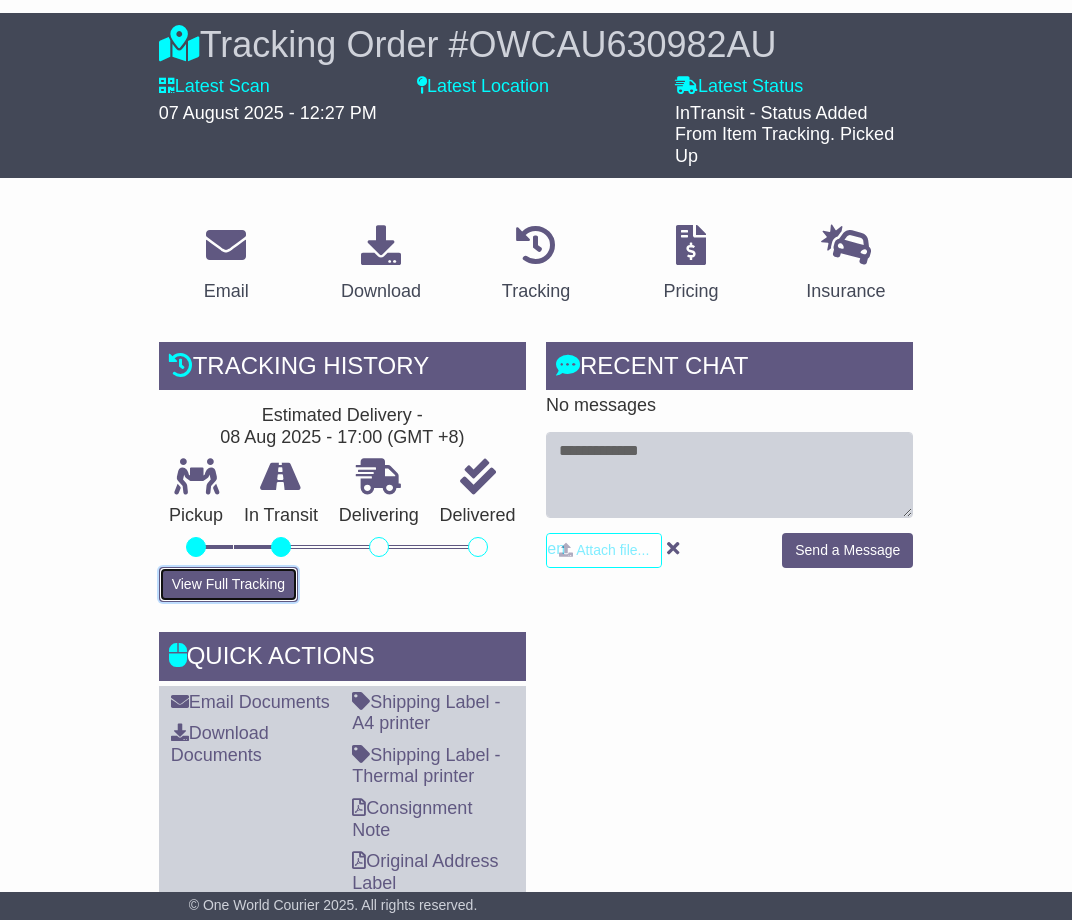 click on "View Full Tracking" at bounding box center [228, 584] 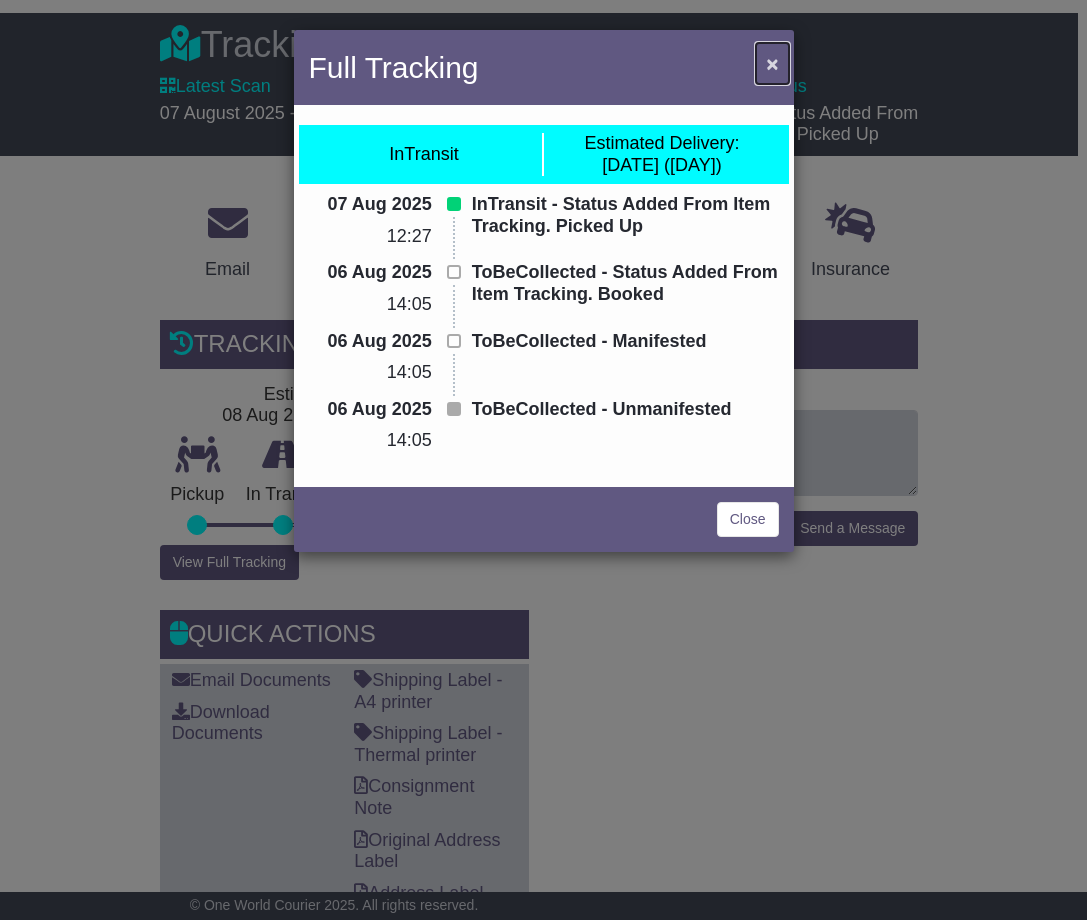 click on "×" at bounding box center (772, 63) 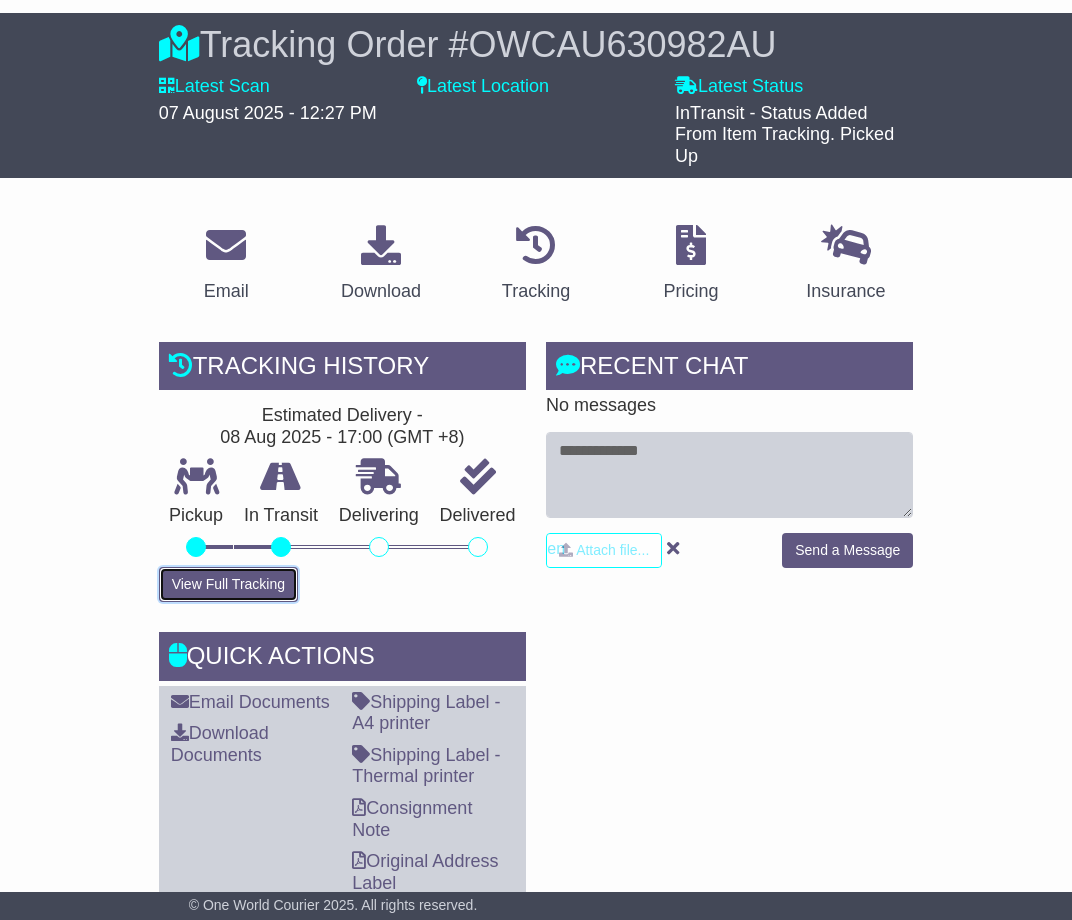 scroll, scrollTop: 0, scrollLeft: 0, axis: both 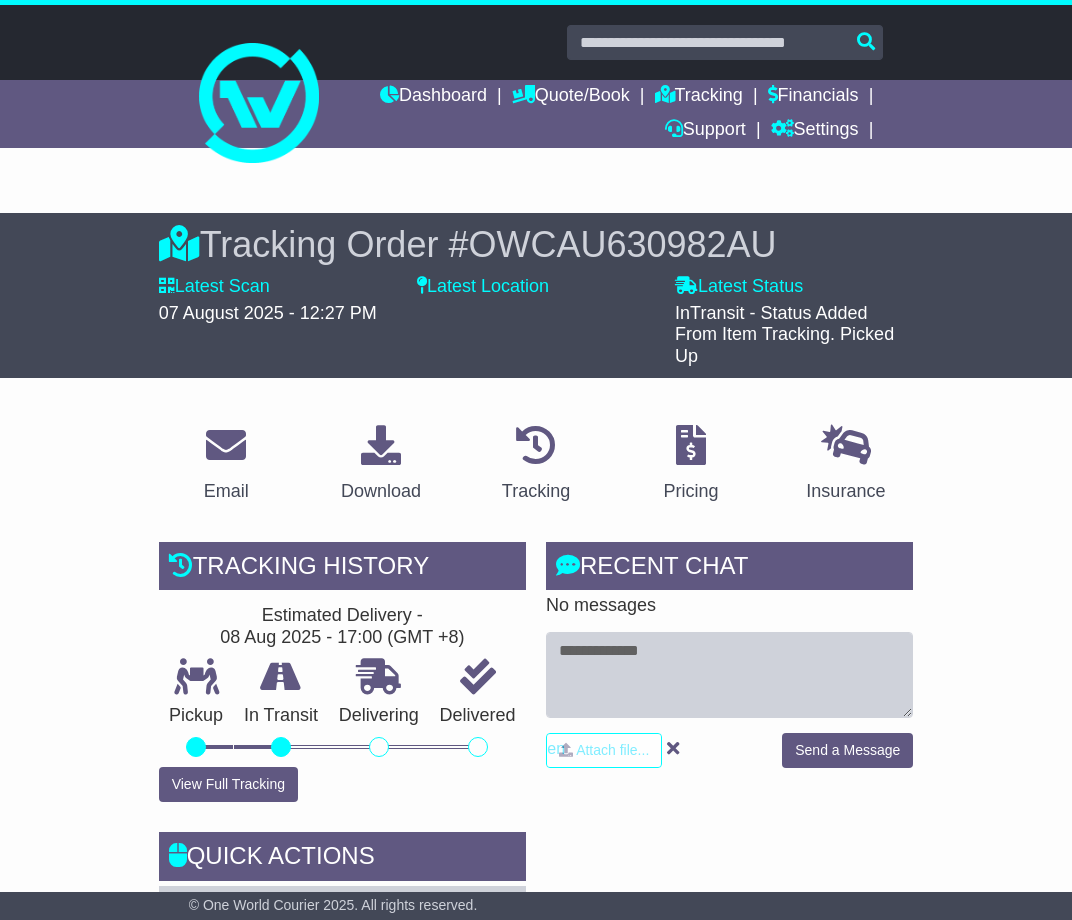 click on "**********" at bounding box center (536, 1383) 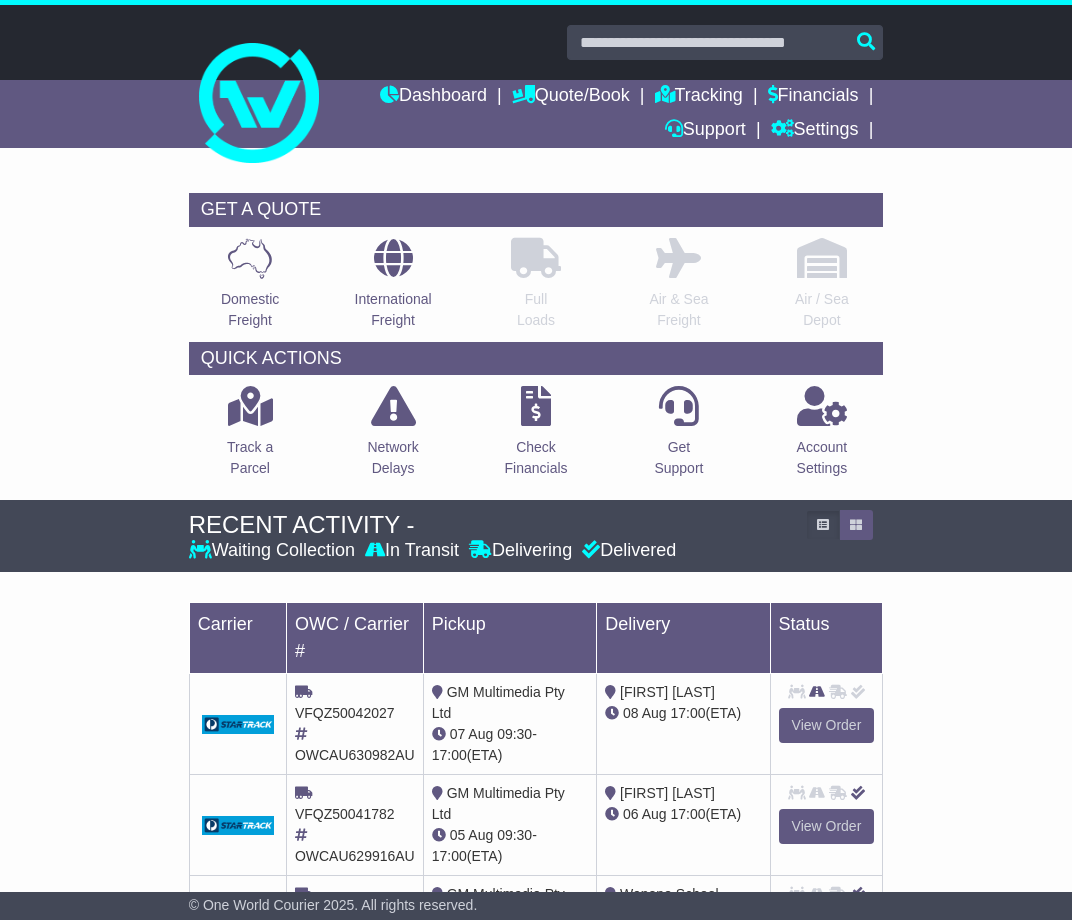 scroll, scrollTop: 373, scrollLeft: 0, axis: vertical 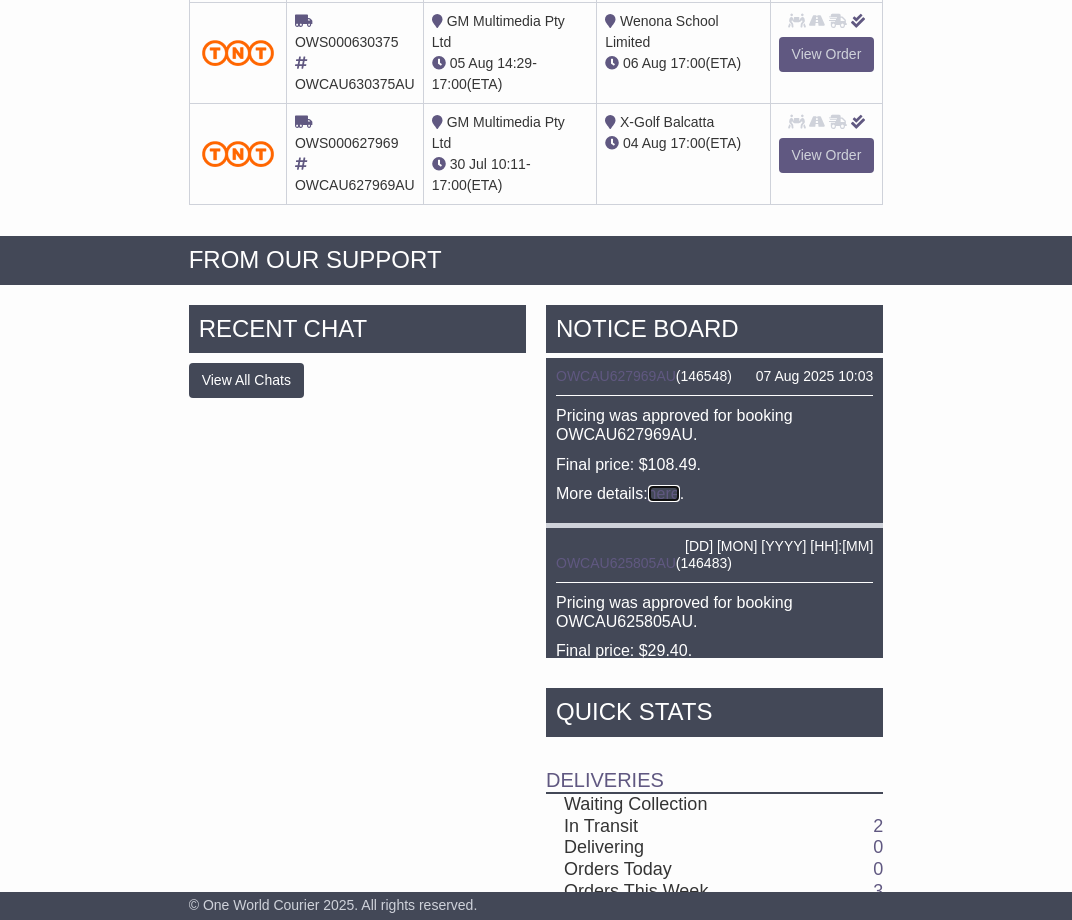 click on "here" at bounding box center (664, 493) 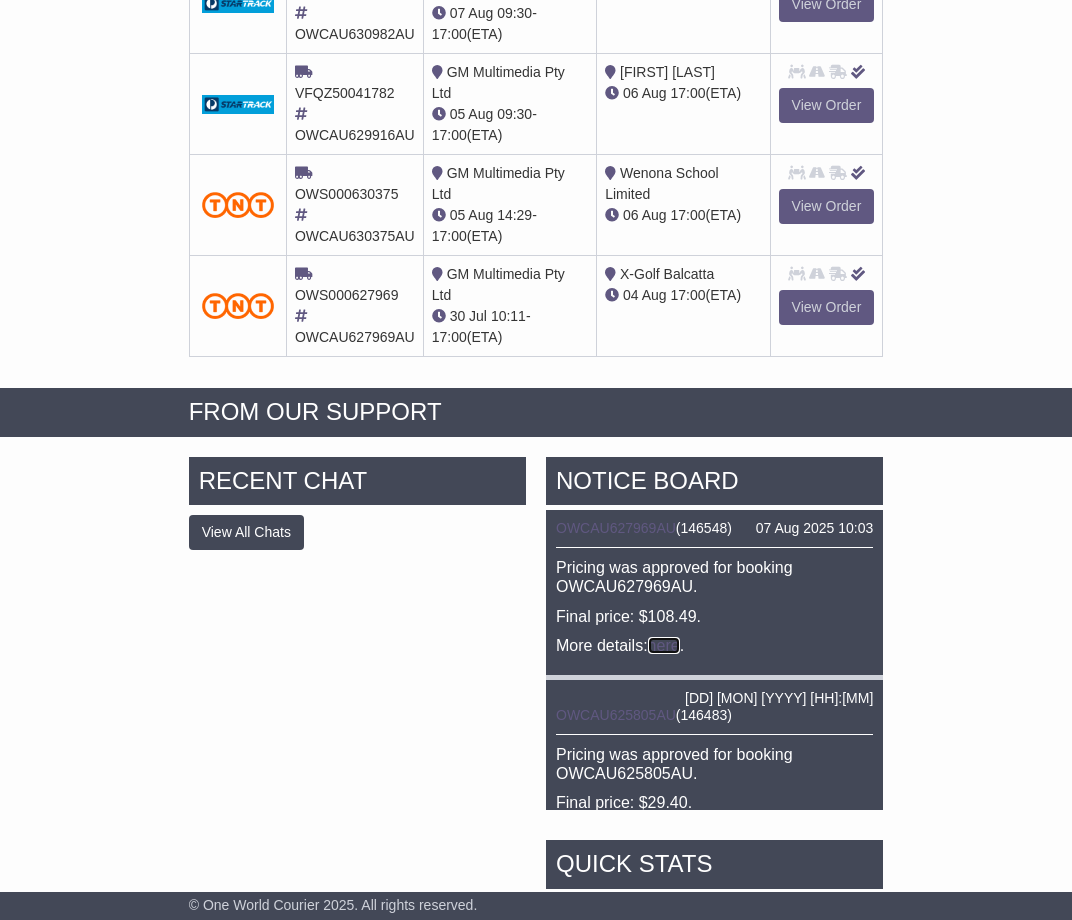 scroll, scrollTop: 573, scrollLeft: 0, axis: vertical 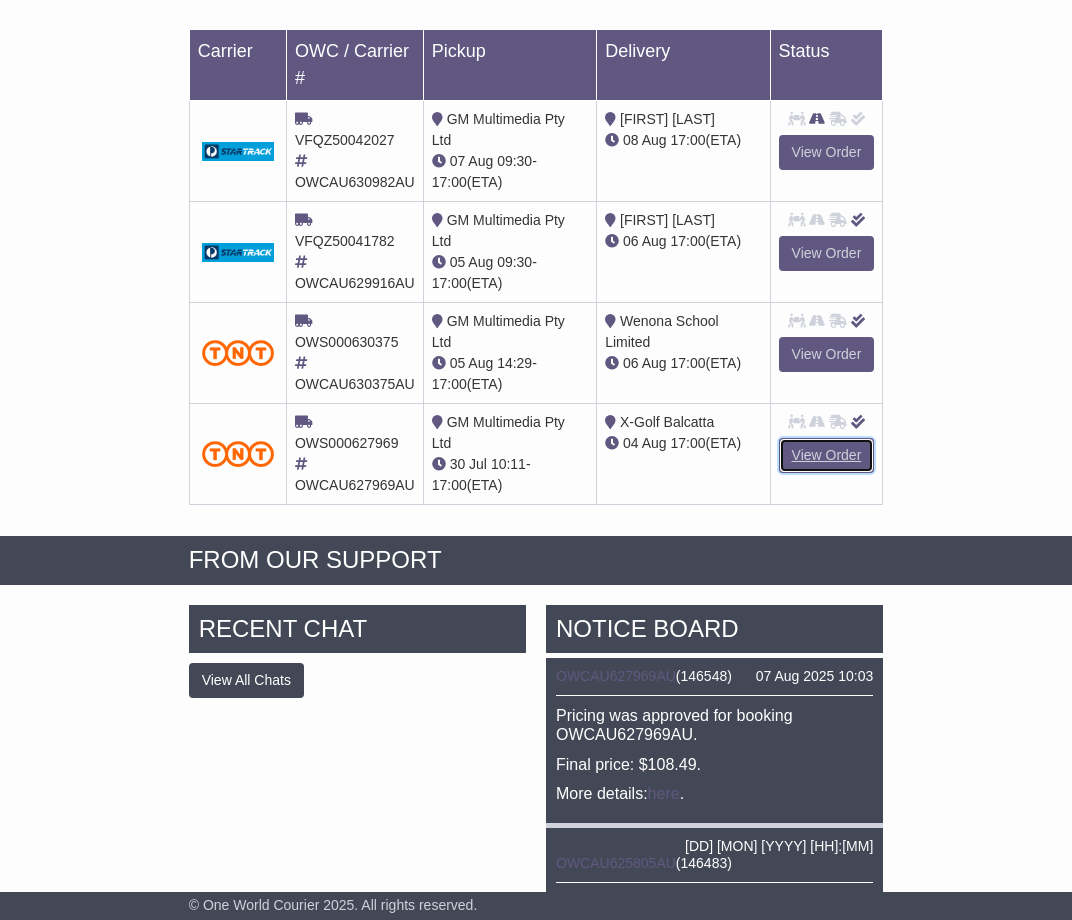 click on "View Order" at bounding box center (827, 455) 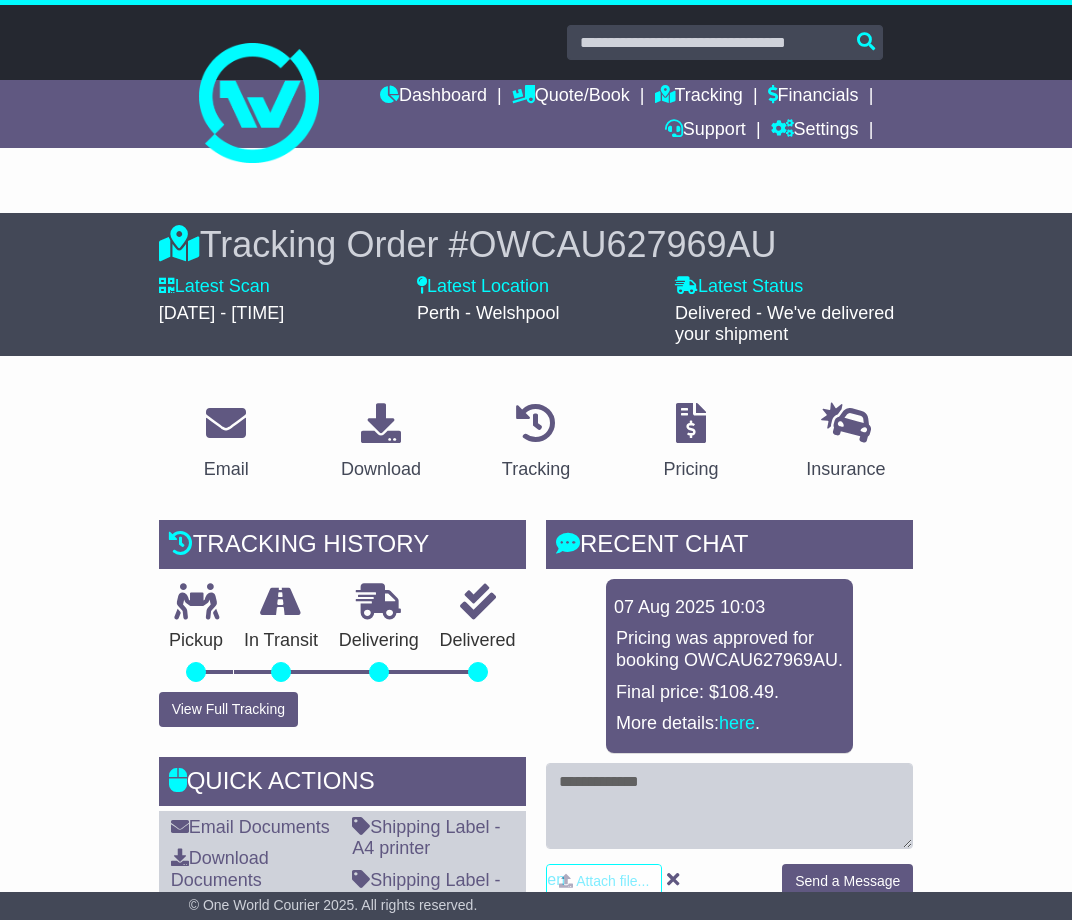 scroll, scrollTop: 0, scrollLeft: 0, axis: both 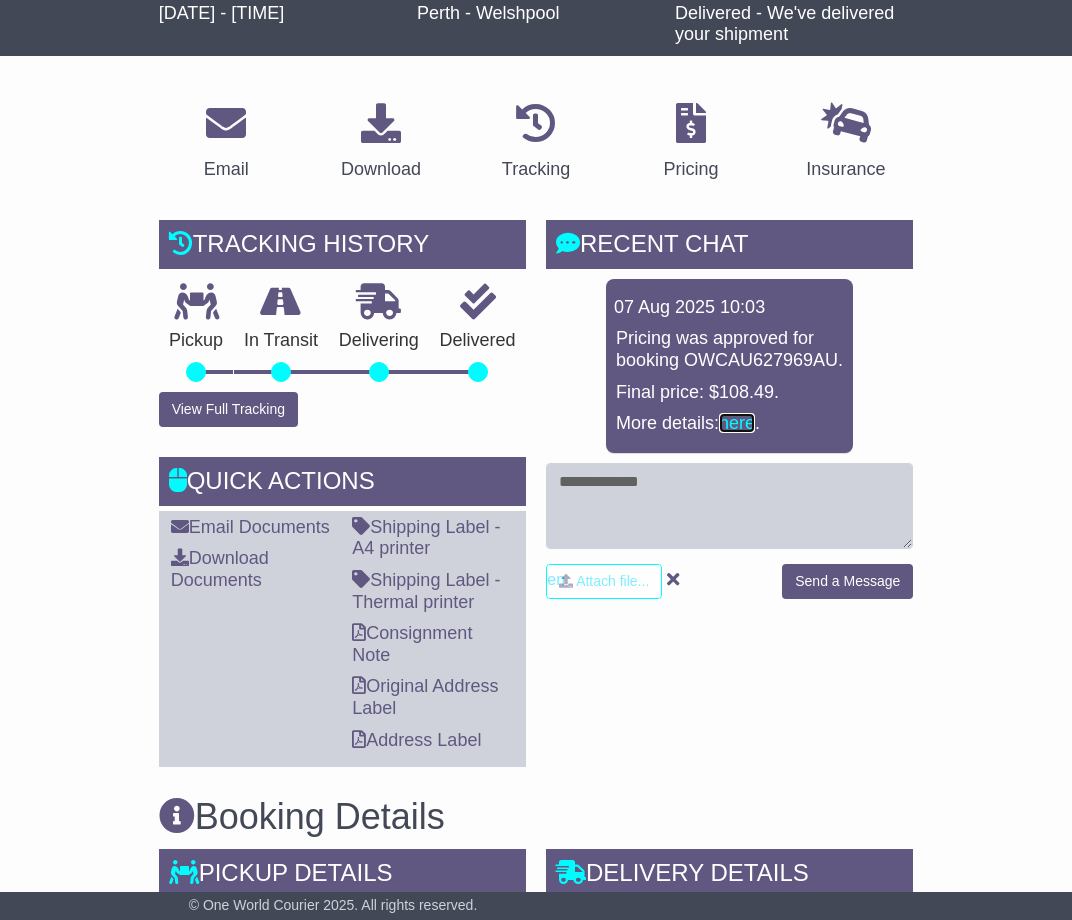 click on "here" at bounding box center [737, 423] 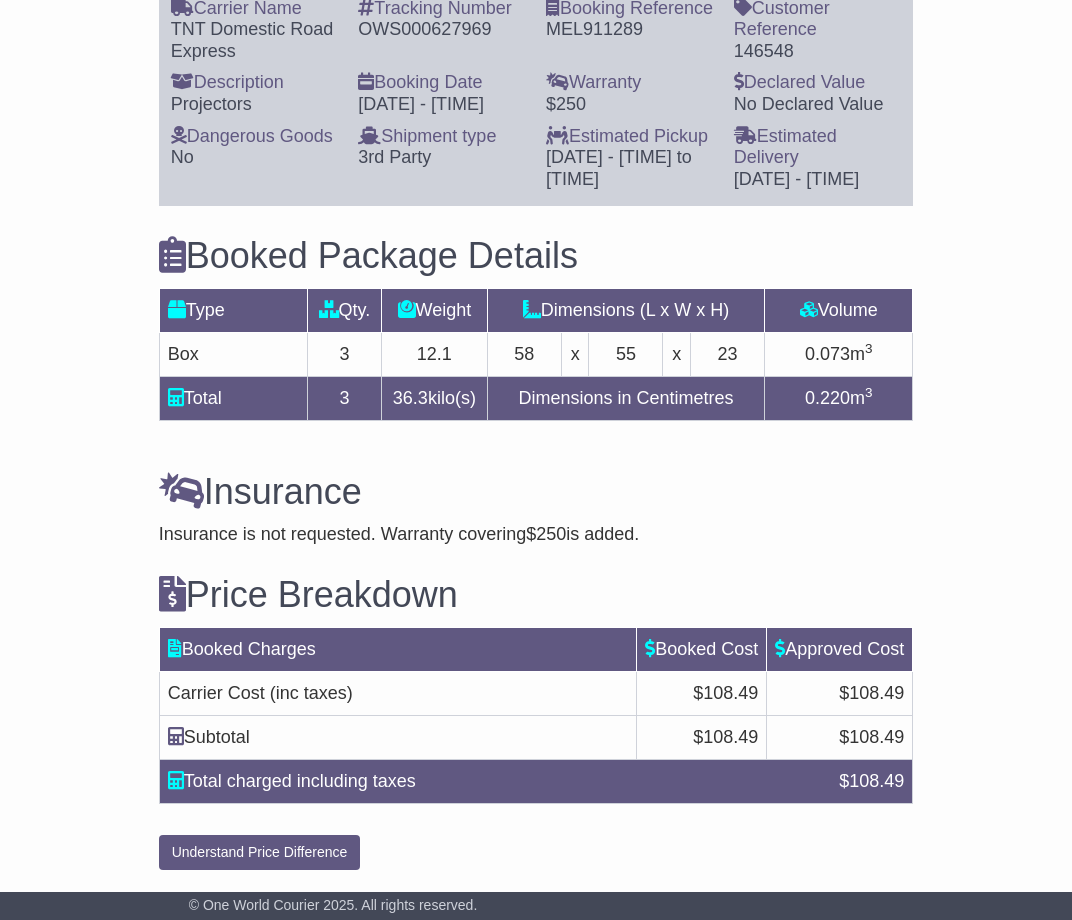 scroll, scrollTop: 441, scrollLeft: 0, axis: vertical 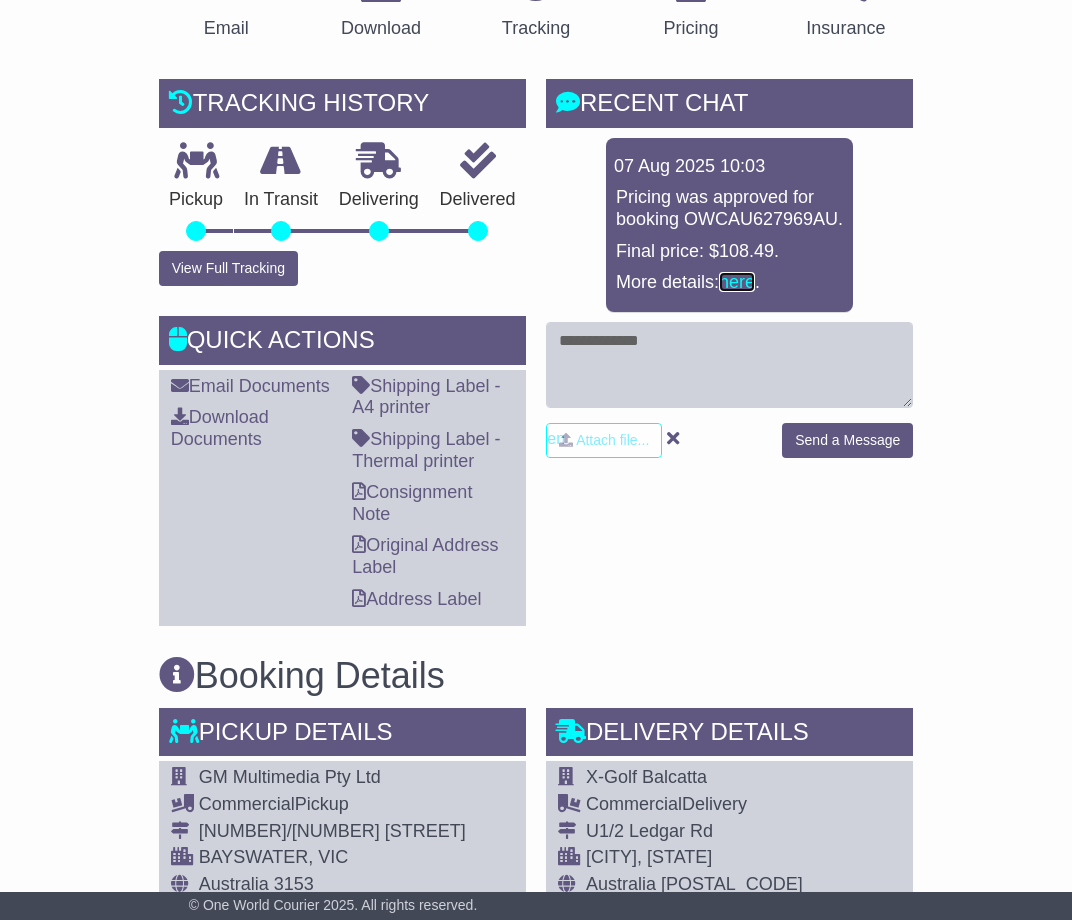 click on "here" at bounding box center (737, 282) 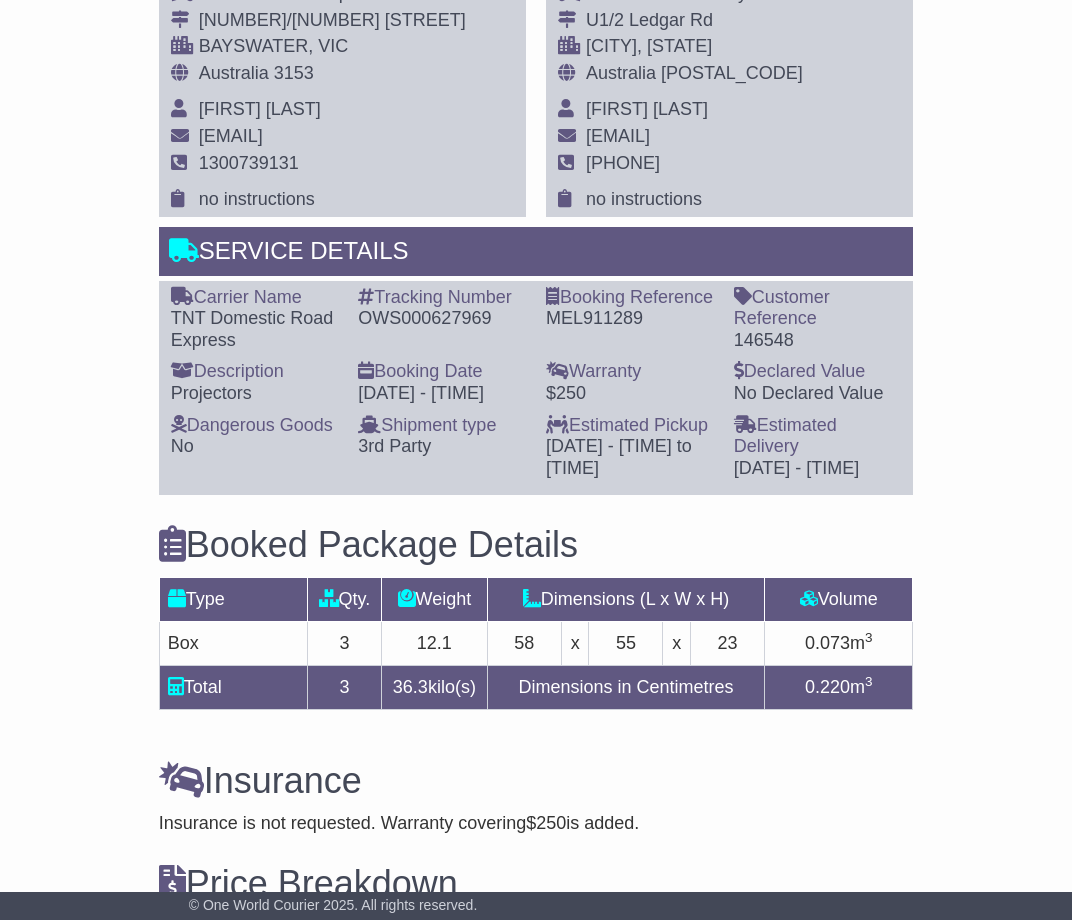 scroll, scrollTop: 1541, scrollLeft: 0, axis: vertical 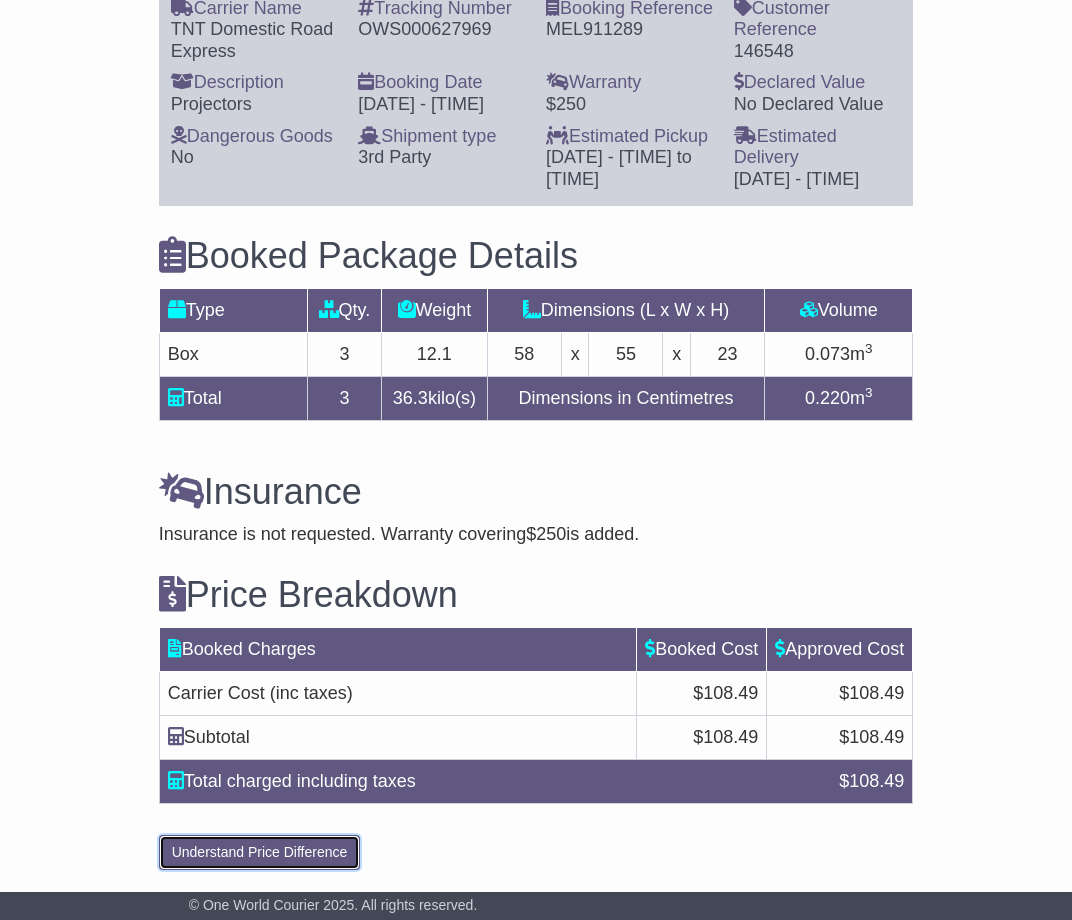 click on "Understand Price Difference" at bounding box center [260, 852] 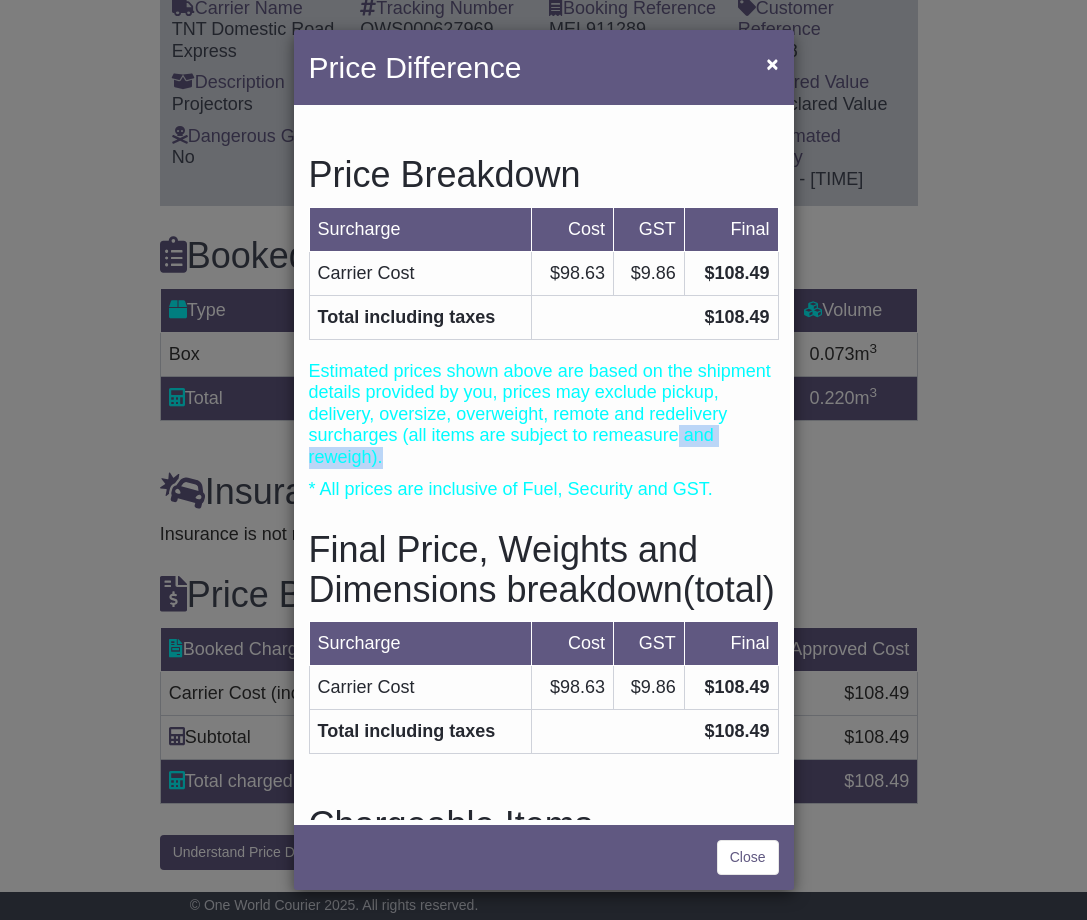 click on "Price Difference
×
Price Breakdown
Surcharge
Cost
GST
Final
Carrier Cost
$98.63
$9.86
$108.49
Total
including taxes
$108.49
Estimated prices shown above are based on the shipment details provided by you, prices may exclude pickup, delivery, oversize, overweight, remote and redelivery surcharges (all items are subject to remeasure and reweigh).
* All prices are inclusive of Fuel, Security and GST. Cost" at bounding box center [543, 460] 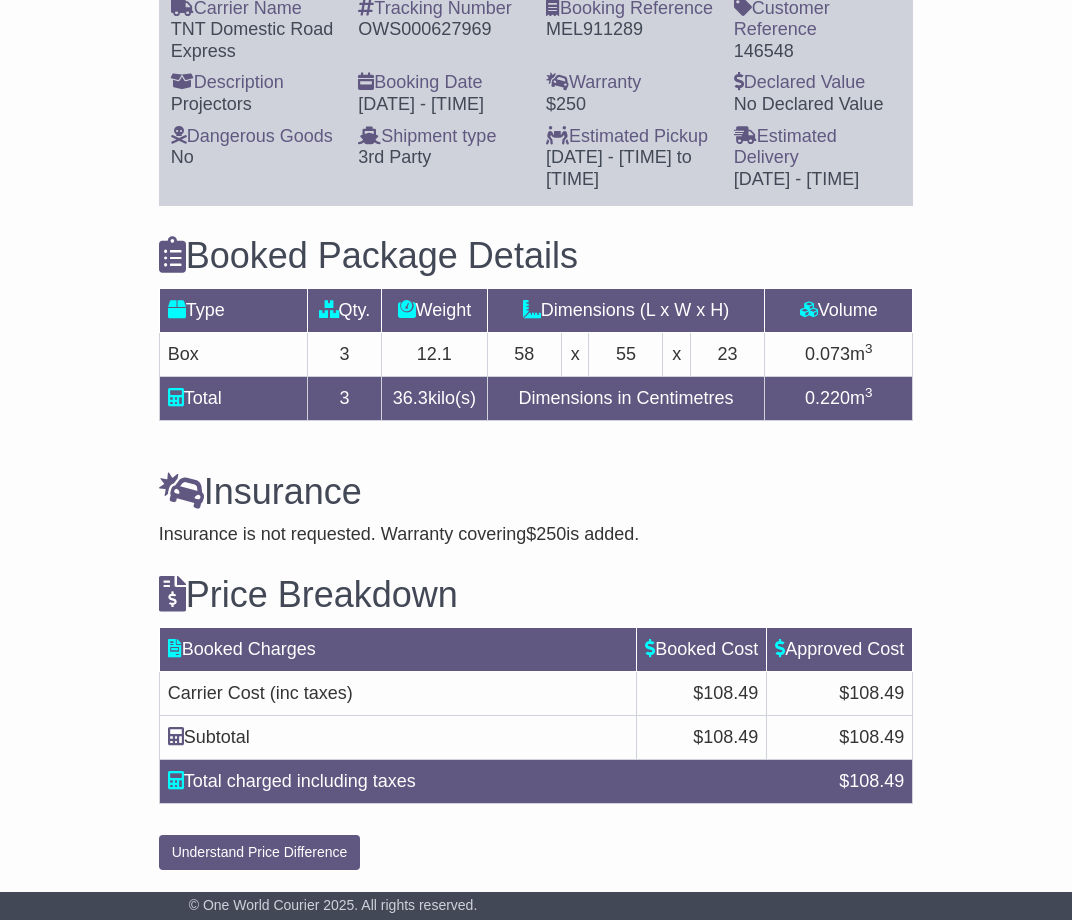 drag, startPoint x: 972, startPoint y: 429, endPoint x: 960, endPoint y: 425, distance: 12.649111 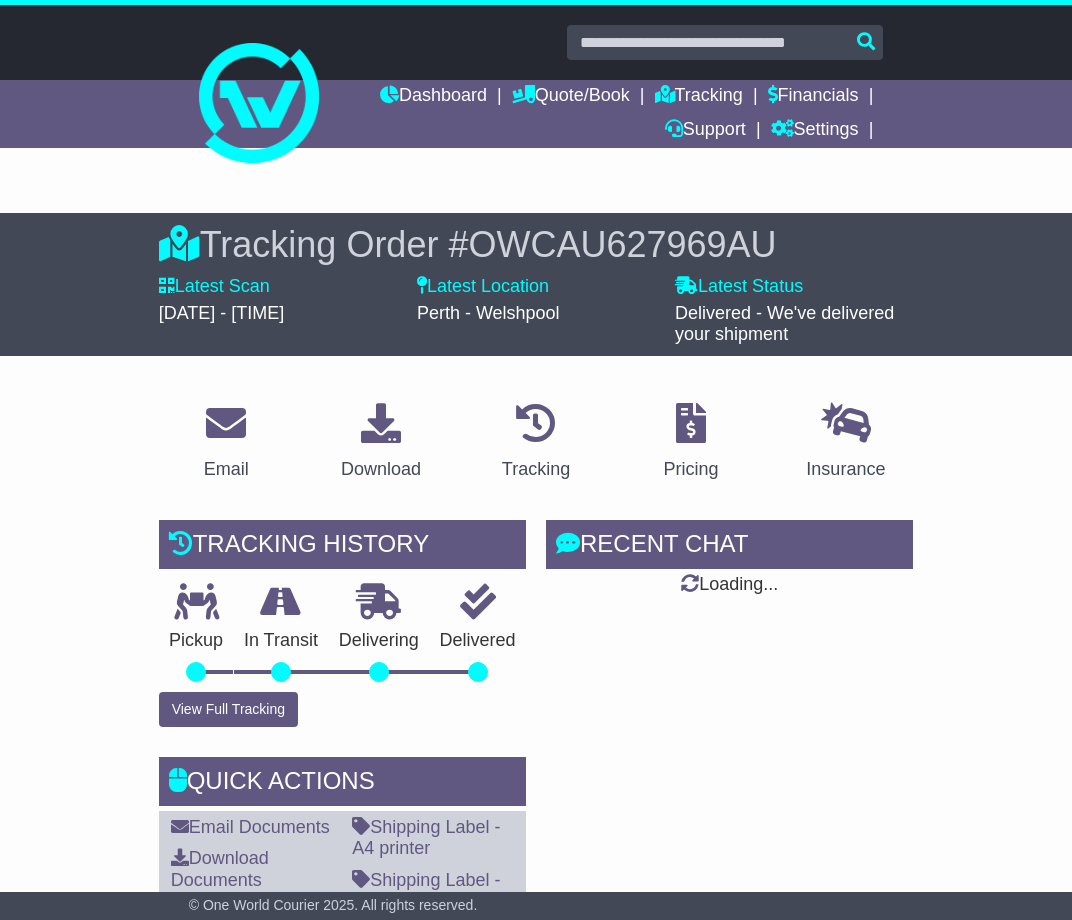 scroll, scrollTop: 0, scrollLeft: 0, axis: both 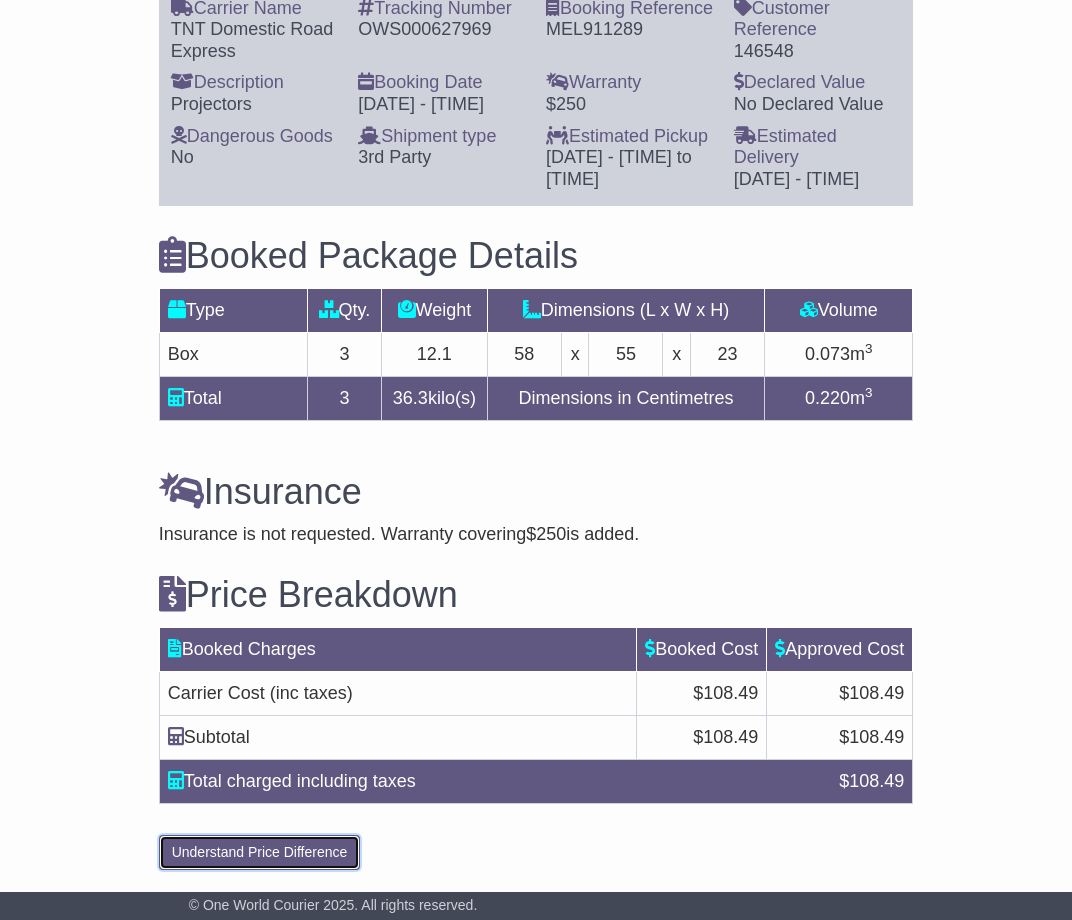 click on "Understand Price Difference" at bounding box center [260, 852] 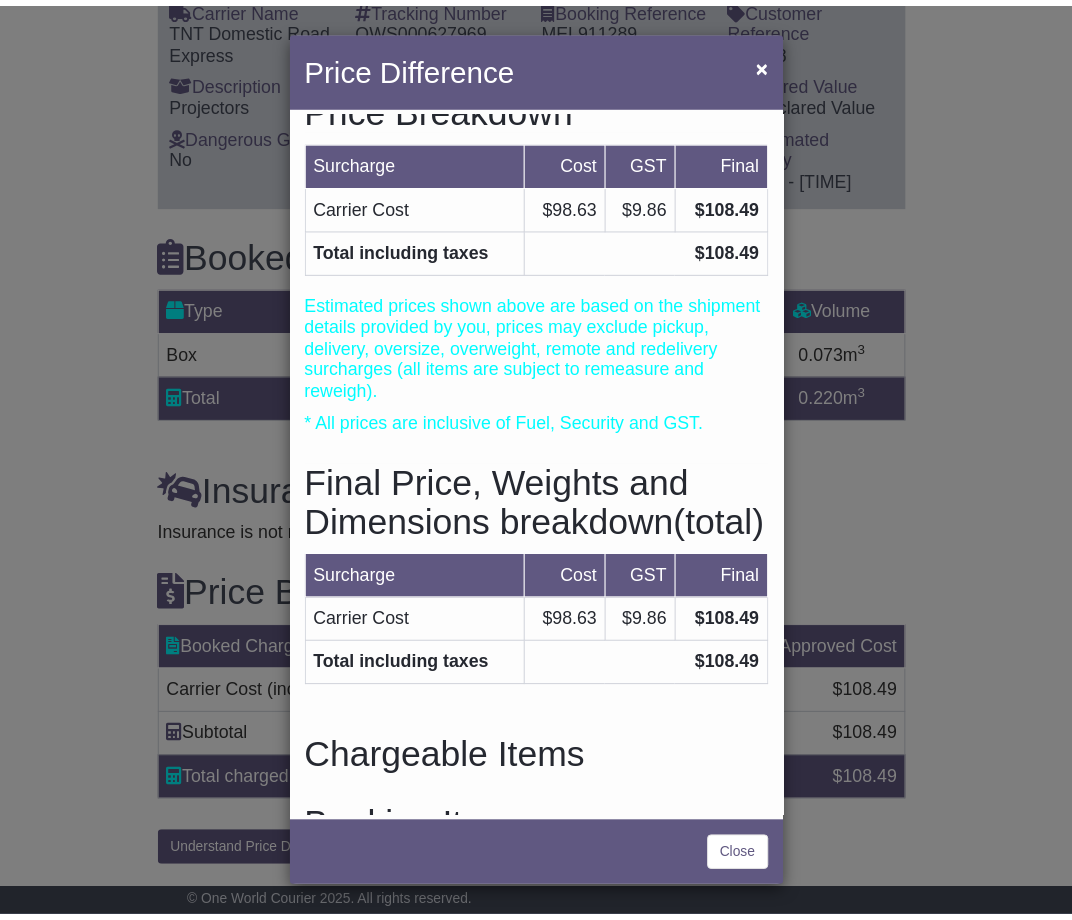 scroll, scrollTop: 111, scrollLeft: 0, axis: vertical 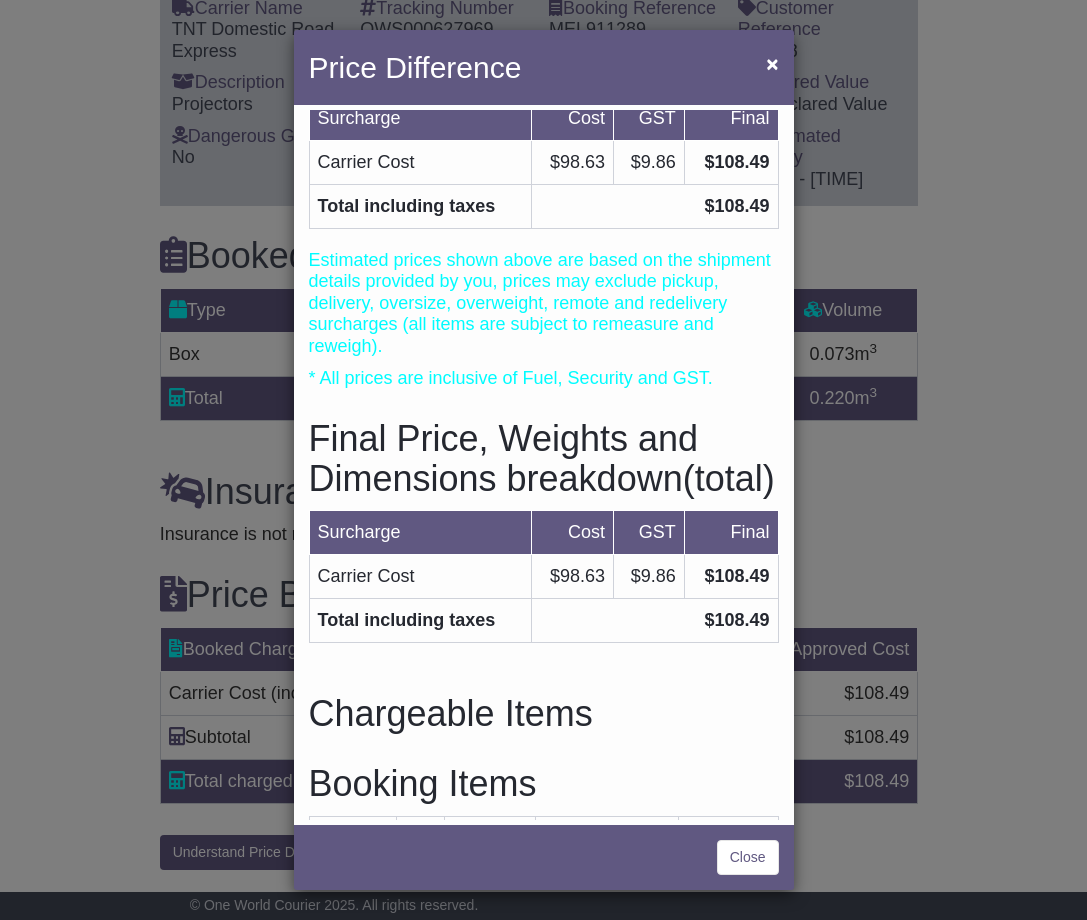 click on "Price Difference
×
Price Breakdown
Surcharge
Cost
GST
Final
Carrier Cost
$98.63
$9.86
$108.49
Total
including taxes
$108.49
Estimated prices shown above are based on the shipment details provided by you, prices may exclude pickup, delivery, oversize, overweight, remote and redelivery surcharges (all items are subject to remeasure and reweigh).
* All prices are inclusive of Fuel, Security and GST. Cost" at bounding box center [543, 460] 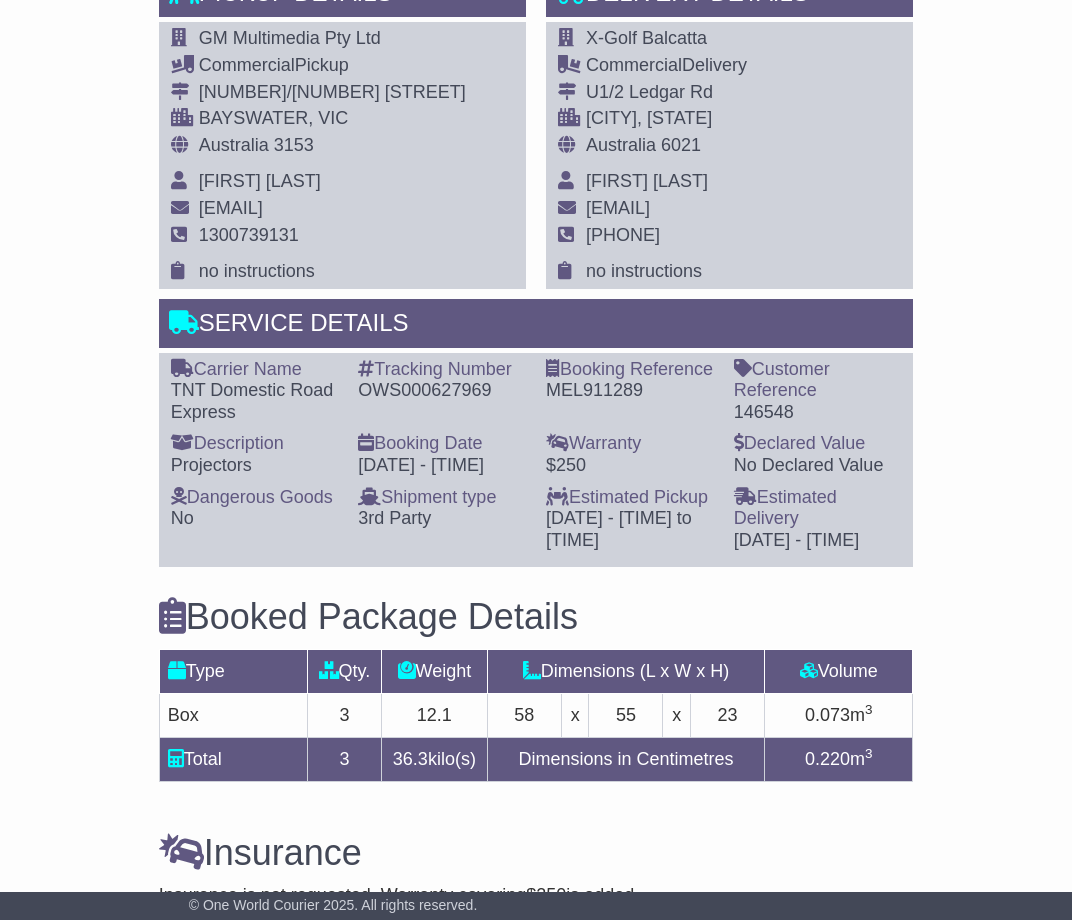 scroll, scrollTop: 541, scrollLeft: 0, axis: vertical 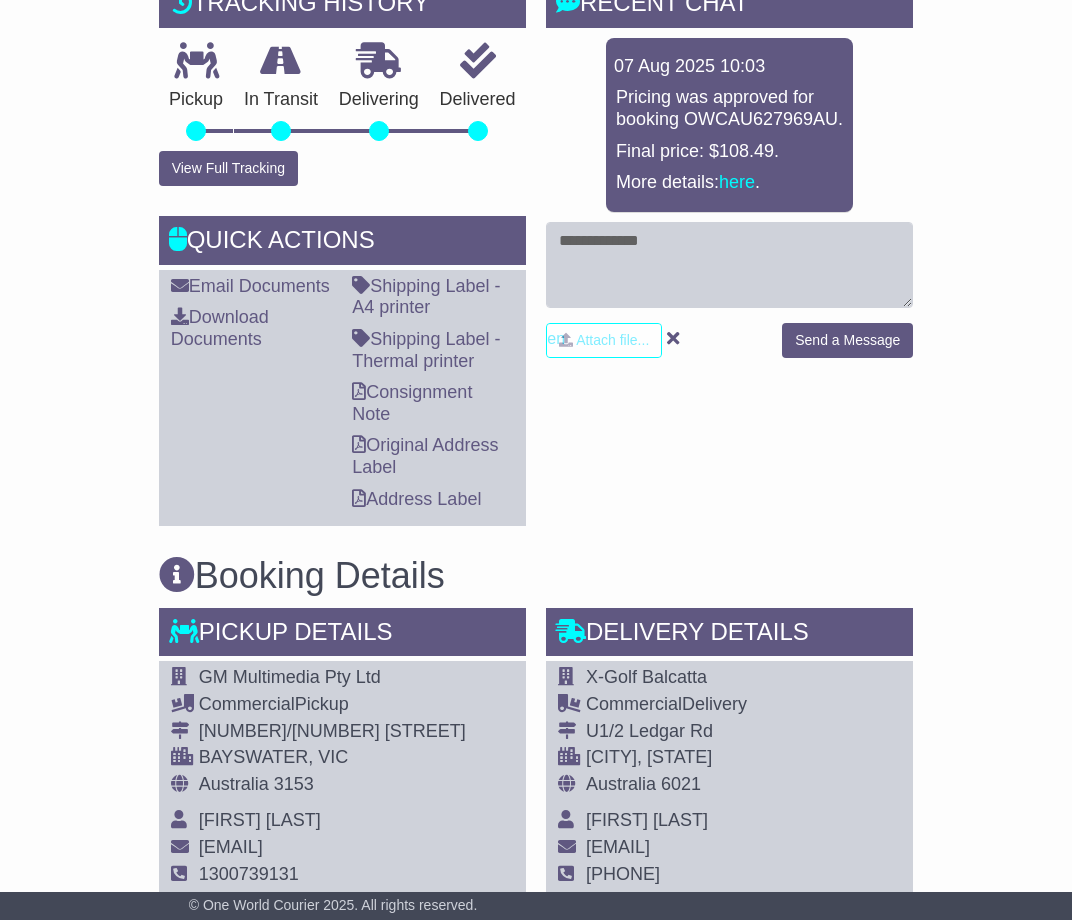 drag, startPoint x: 955, startPoint y: 382, endPoint x: 986, endPoint y: 393, distance: 32.89377 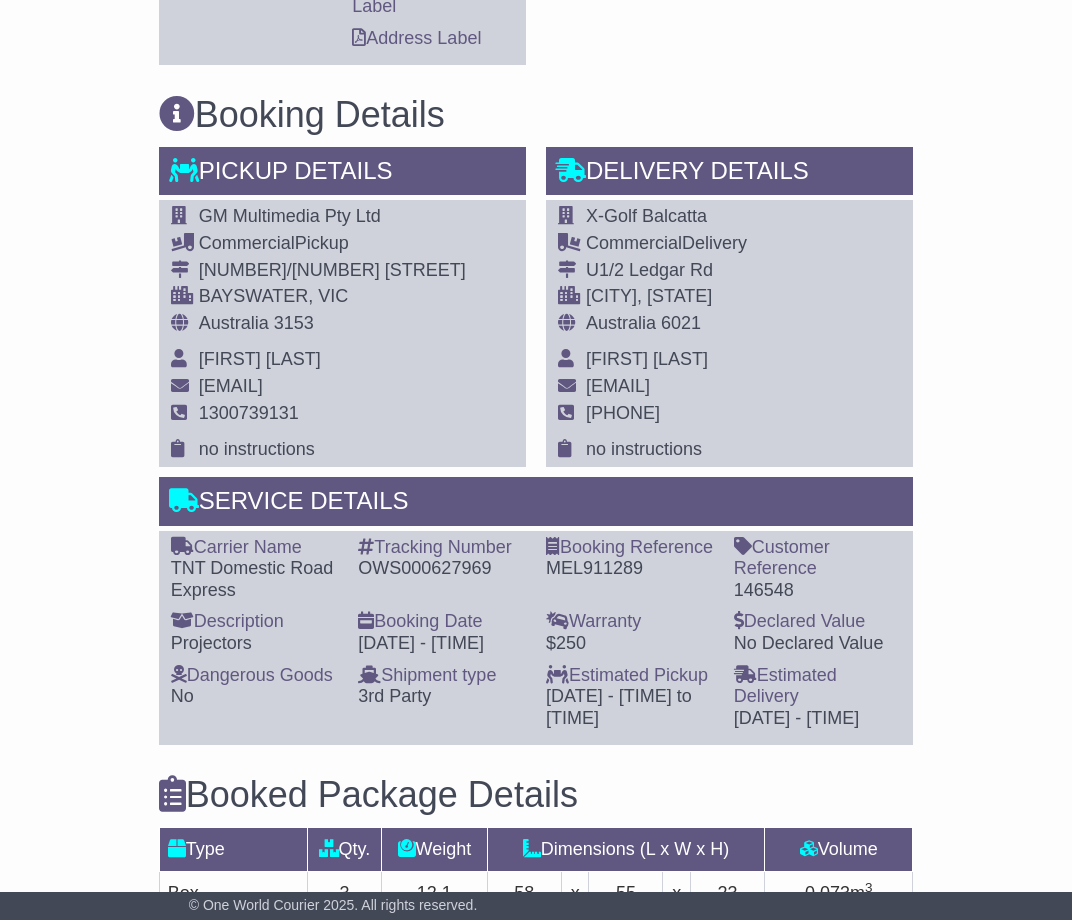 scroll, scrollTop: 1541, scrollLeft: 0, axis: vertical 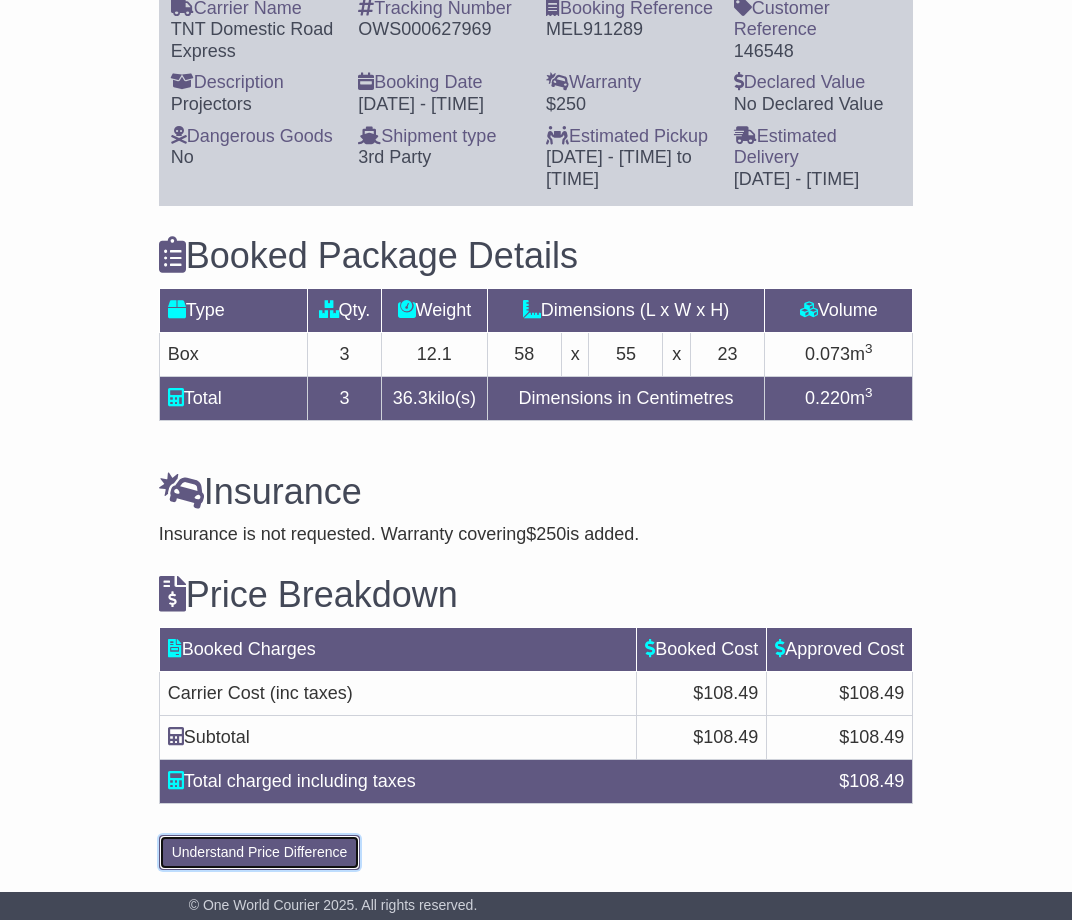 click on "Understand Price Difference" at bounding box center [260, 852] 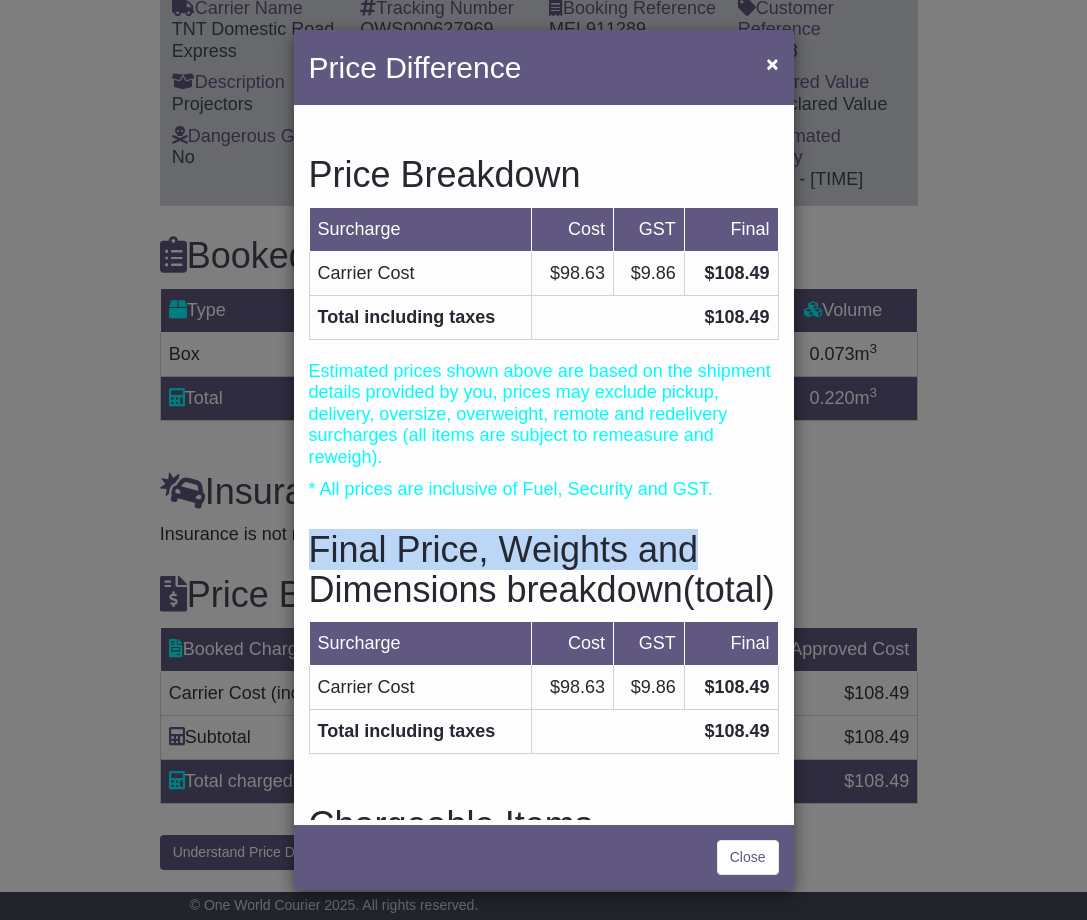 click on "Price Difference
×
Price Breakdown
Surcharge
Cost
GST
Final
Carrier Cost
$98.63
$9.86
$108.49
Total
including taxes
$108.49
Estimated prices shown above are based on the shipment details provided by you, prices may exclude pickup, delivery, oversize, overweight, remote and redelivery surcharges (all items are subject to remeasure and reweigh).
* All prices are inclusive of Fuel, Security and GST. Cost" at bounding box center [543, 460] 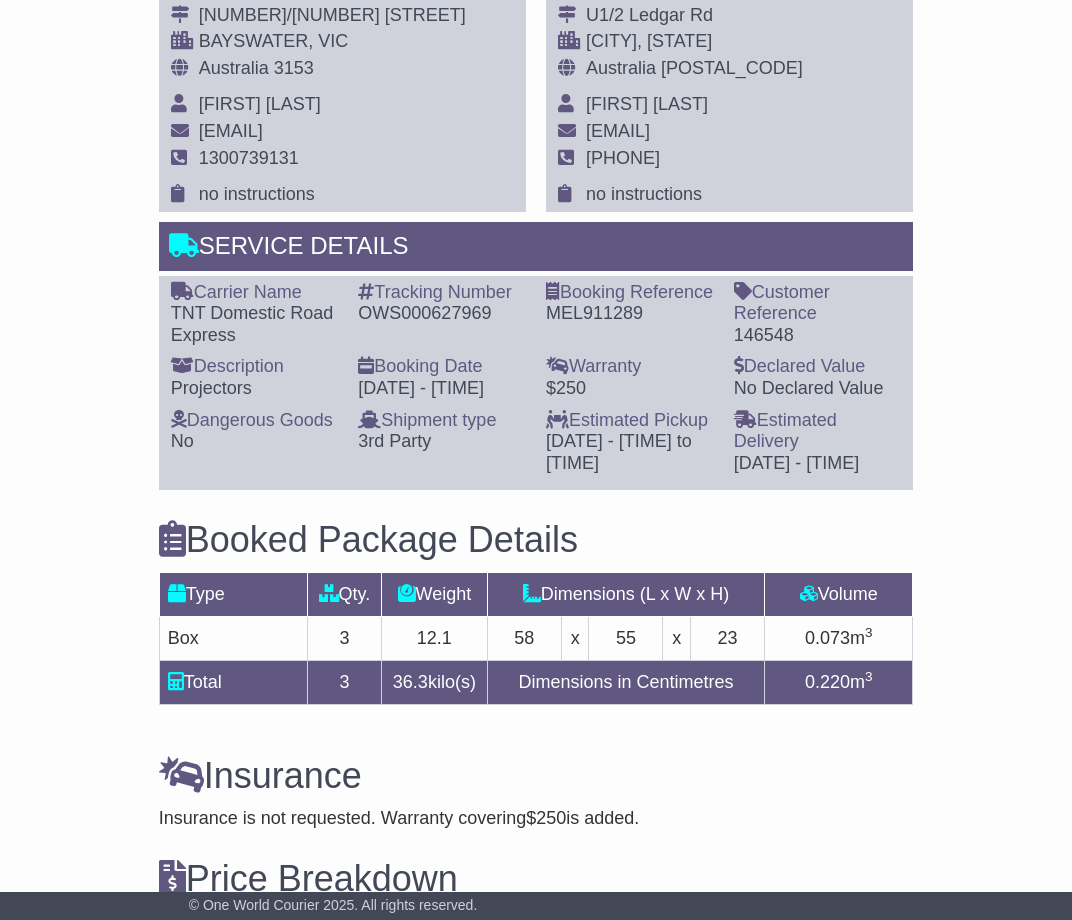scroll, scrollTop: 1041, scrollLeft: 0, axis: vertical 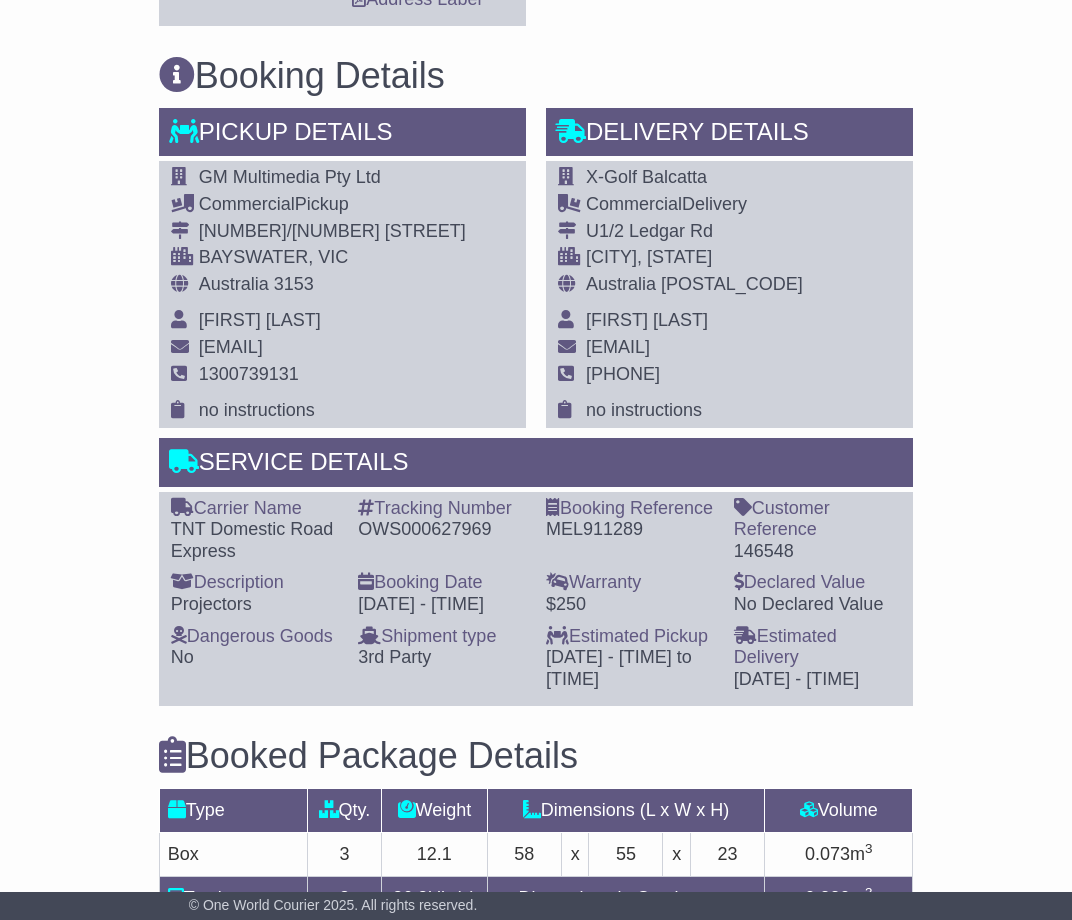 drag, startPoint x: 860, startPoint y: 251, endPoint x: 857, endPoint y: 265, distance: 14.3178215 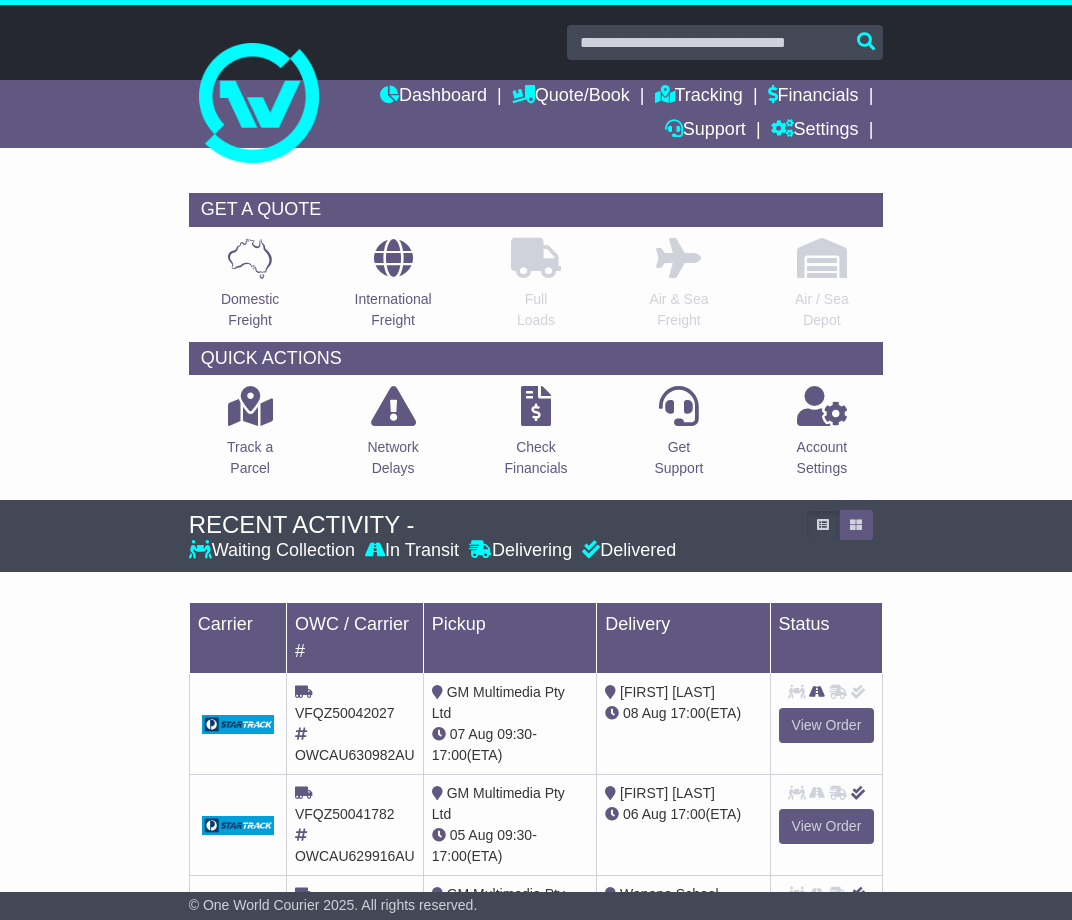 scroll, scrollTop: 373, scrollLeft: 0, axis: vertical 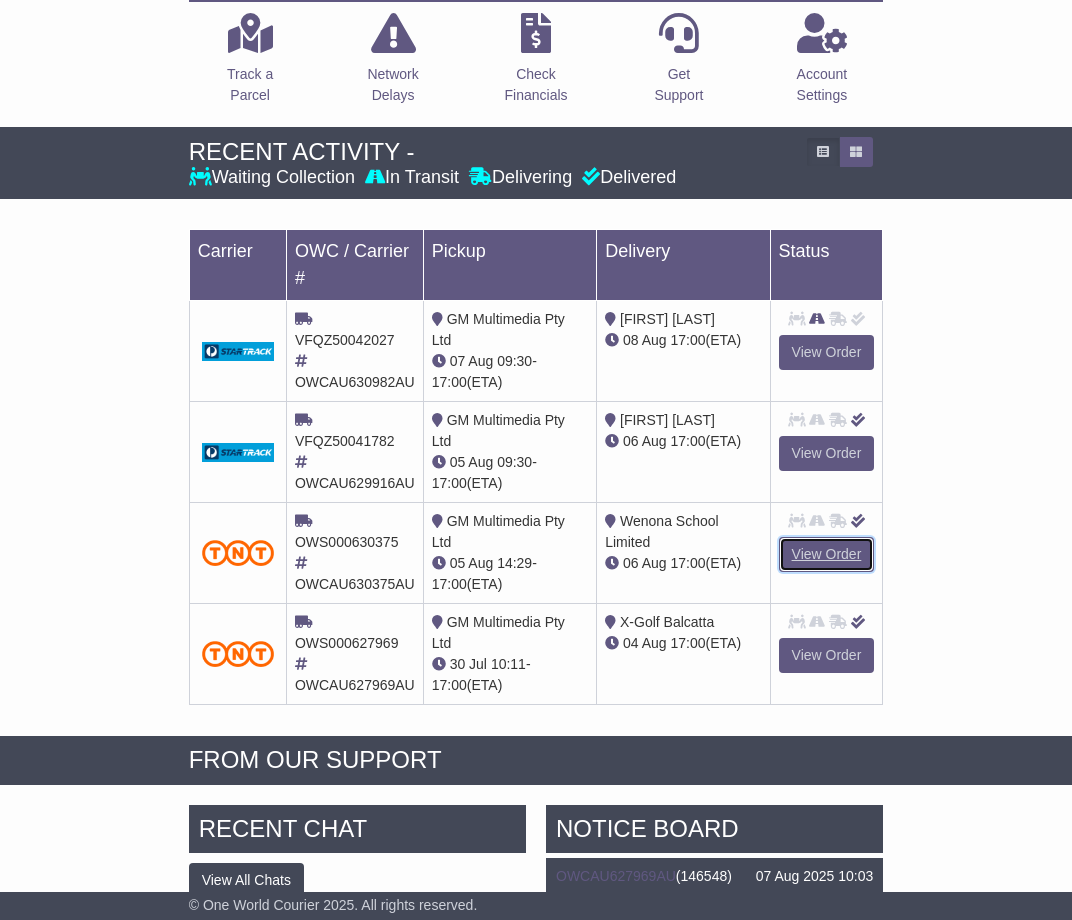 click on "View Order" at bounding box center (827, 554) 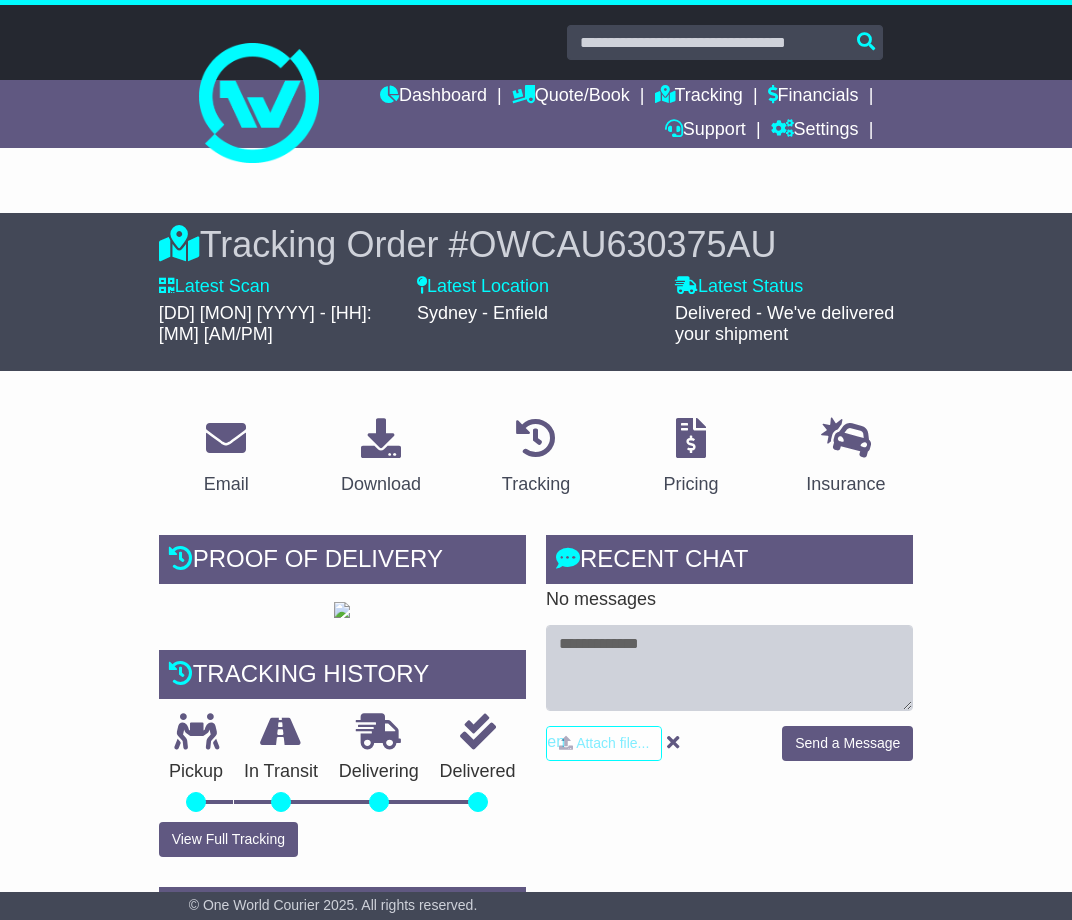 scroll, scrollTop: 1735, scrollLeft: 0, axis: vertical 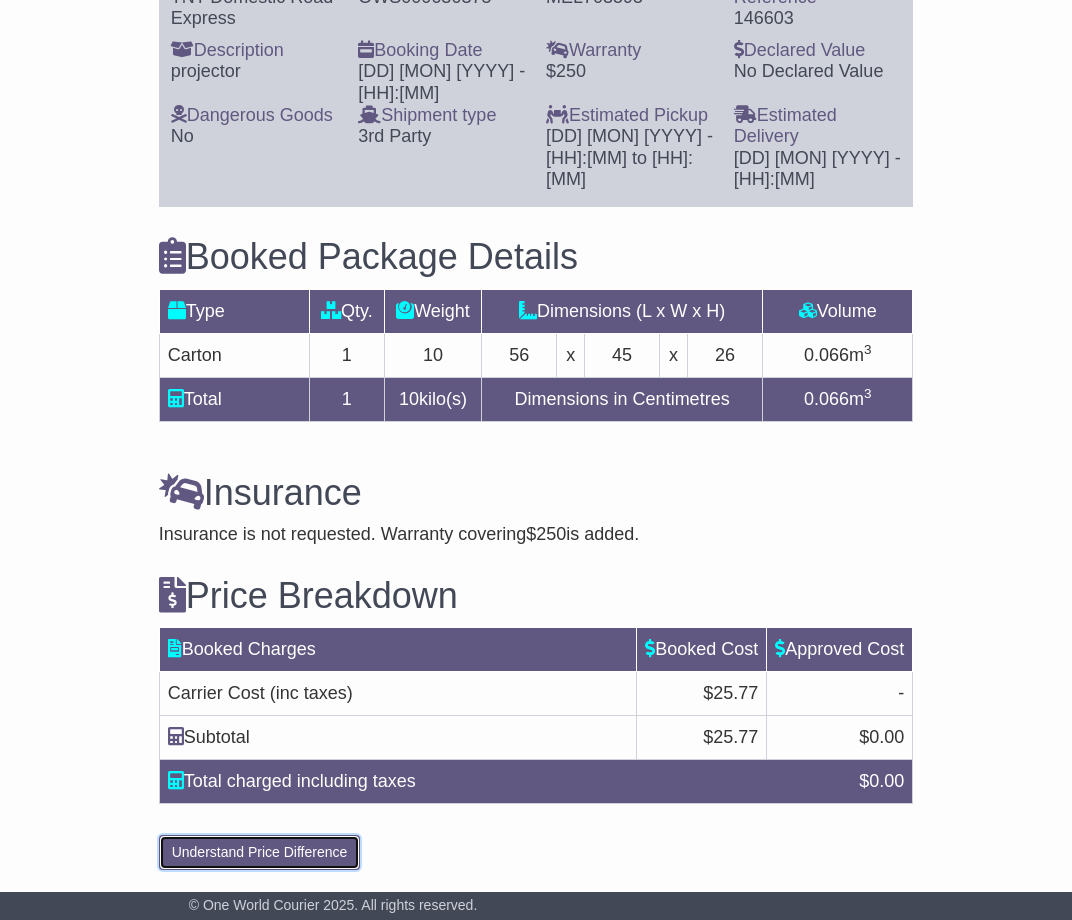 click on "Understand Price Difference" at bounding box center (260, 852) 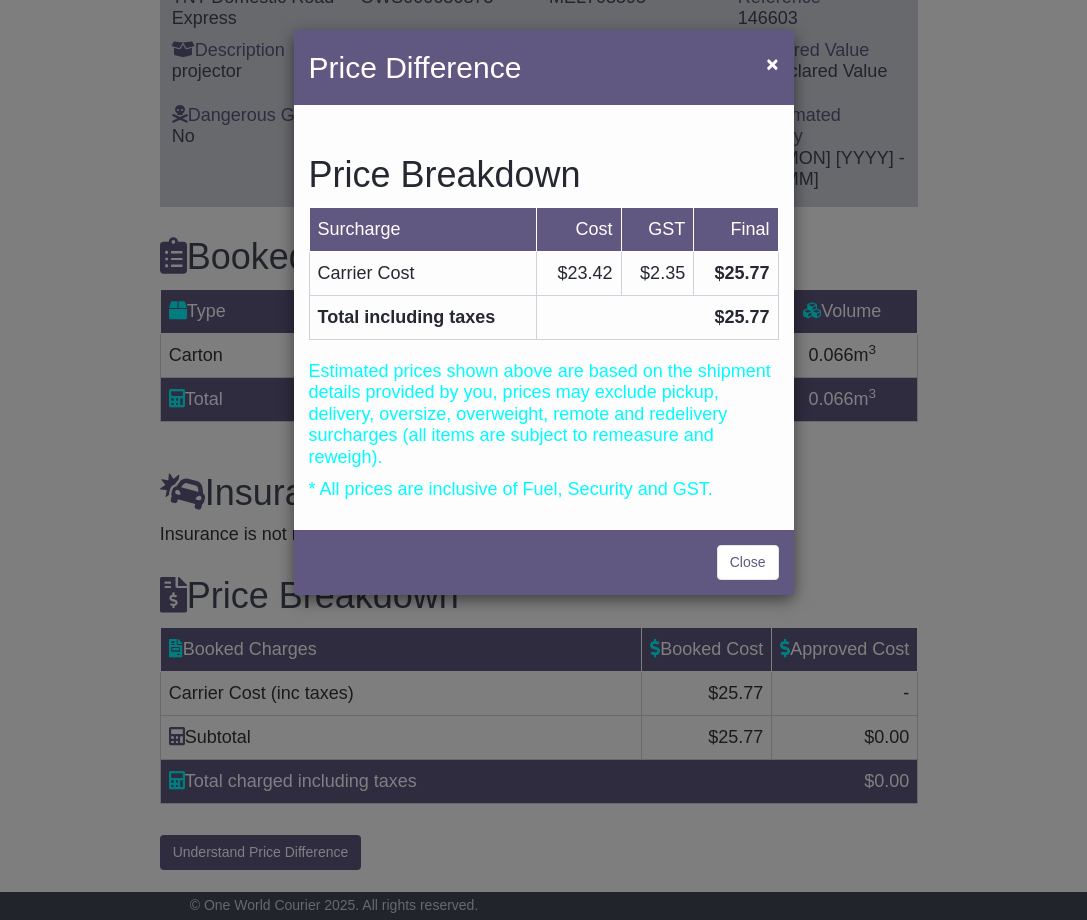 click on "Price Difference
×
Price Breakdown
Surcharge
Cost
GST
Final
Carrier Cost
$23.42
$2.35
$25.77
Total
including taxes
$25.77
Estimated prices shown above are based on the shipment details provided by you, prices may exclude pickup, delivery, oversize, overweight, remote and redelivery surcharges (all items are subject to remeasure and reweigh).
* All prices are inclusive of Fuel, Security and GST. Close" at bounding box center (543, 460) 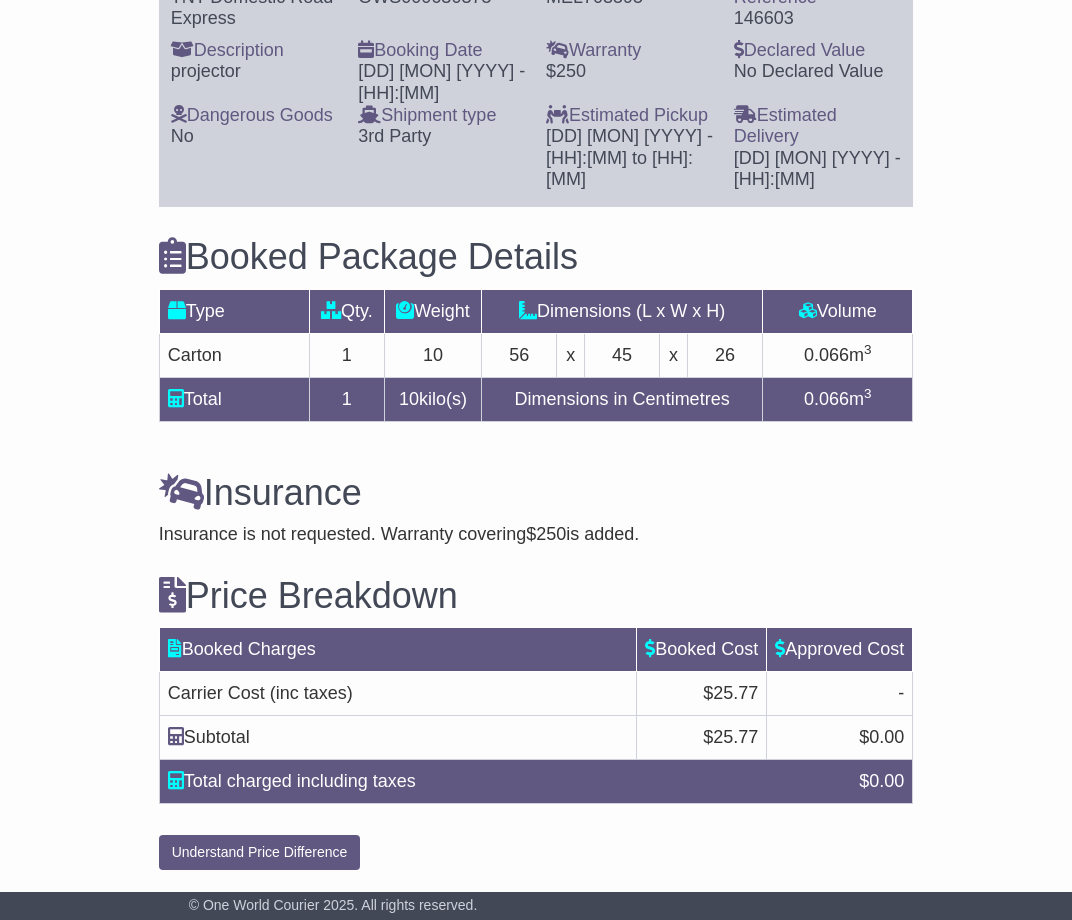 click on "Email
Download
Tracking
Pricing
Insurance" at bounding box center [536, -212] 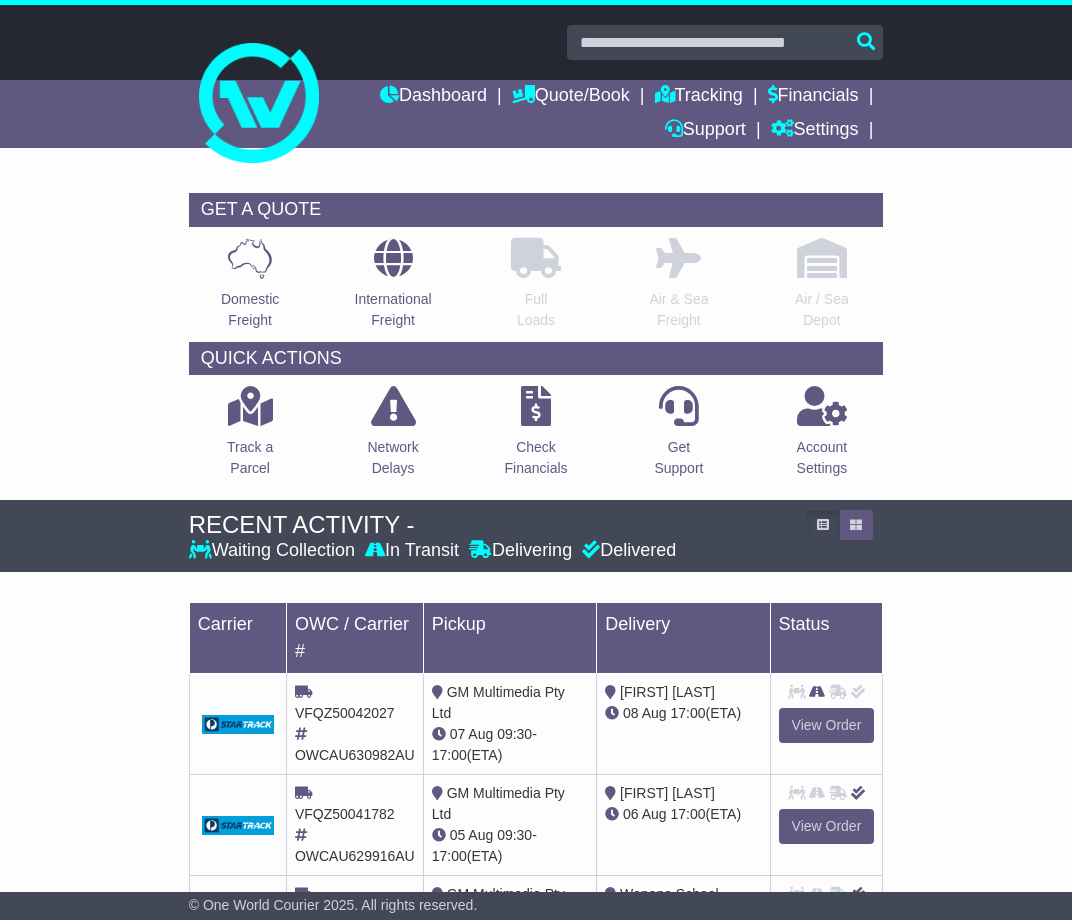 scroll, scrollTop: 373, scrollLeft: 0, axis: vertical 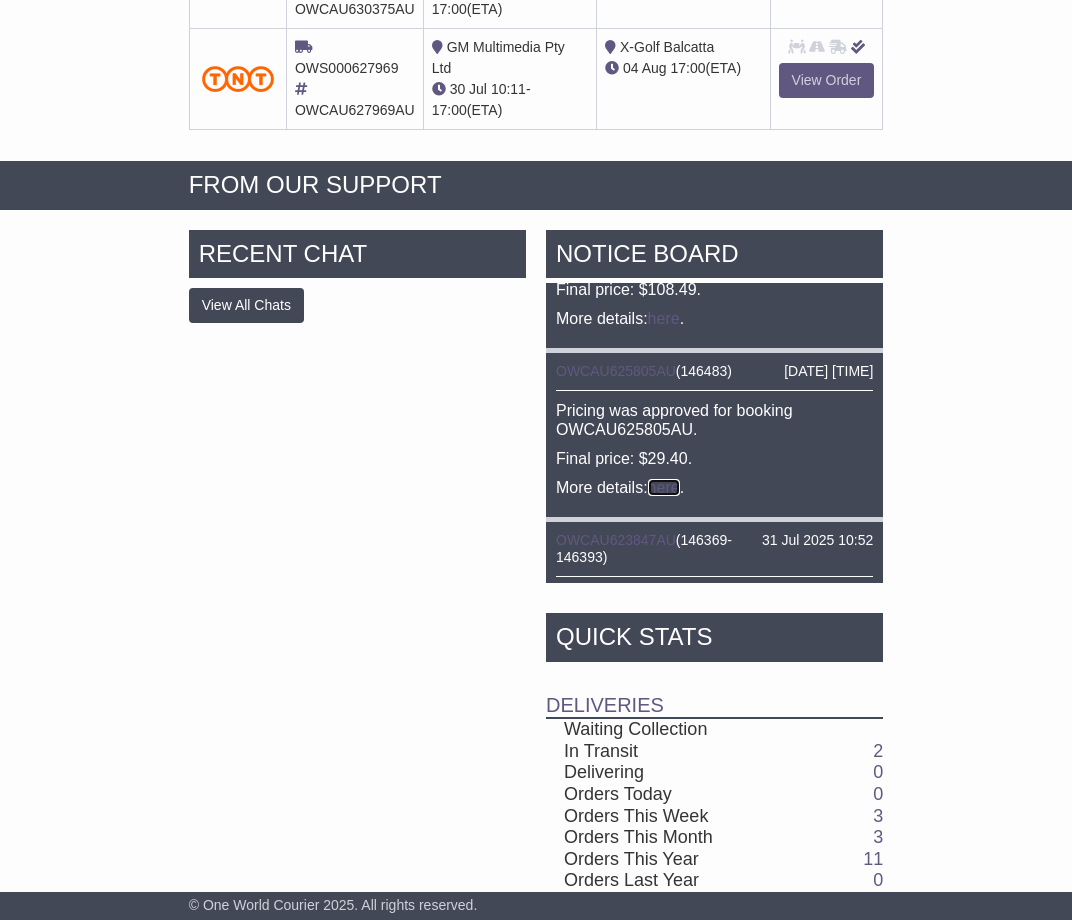 click on "here" at bounding box center [664, 487] 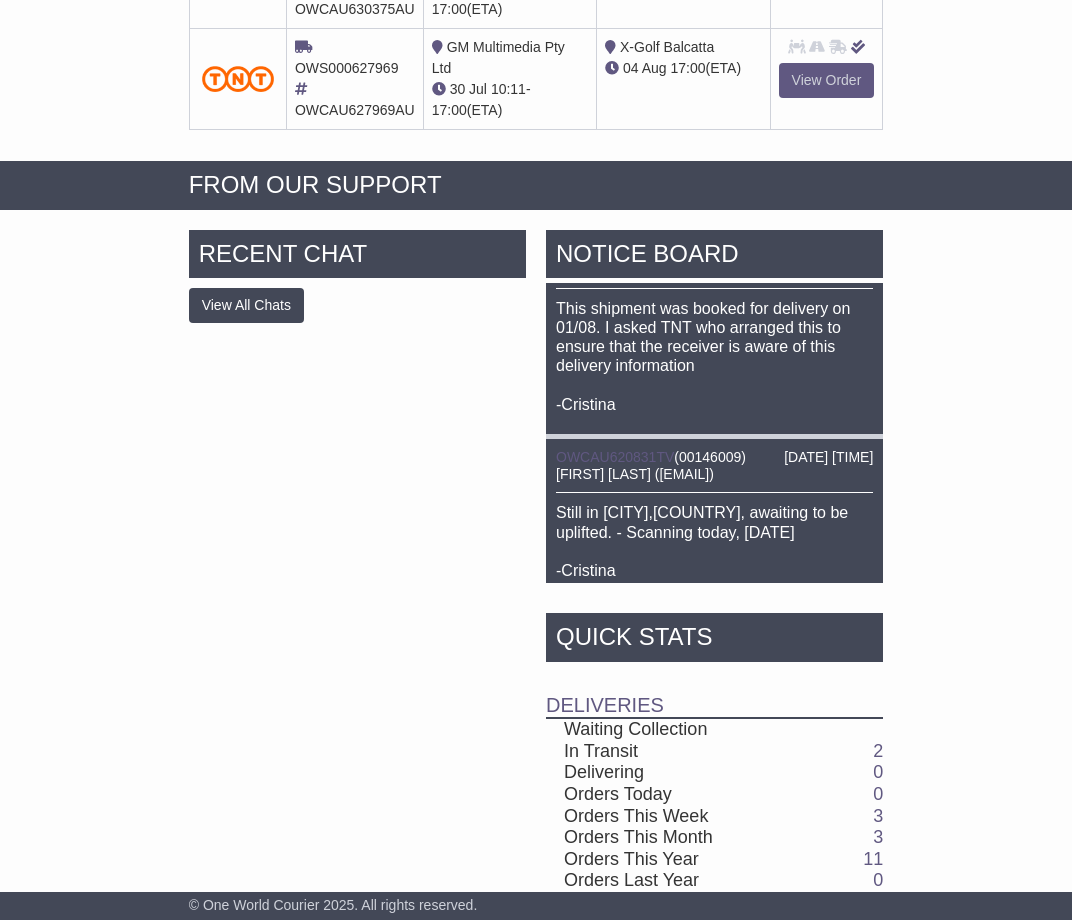 scroll, scrollTop: 1538, scrollLeft: 0, axis: vertical 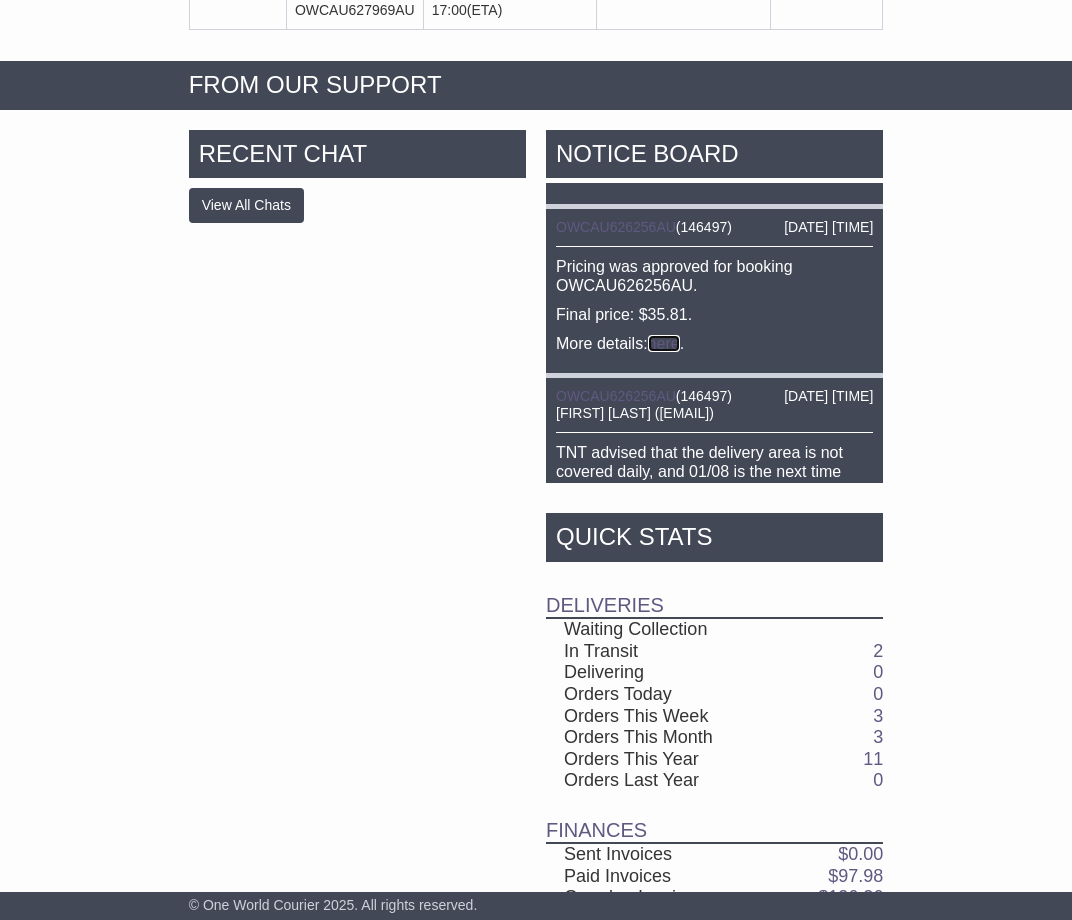 click on "here" at bounding box center [664, 343] 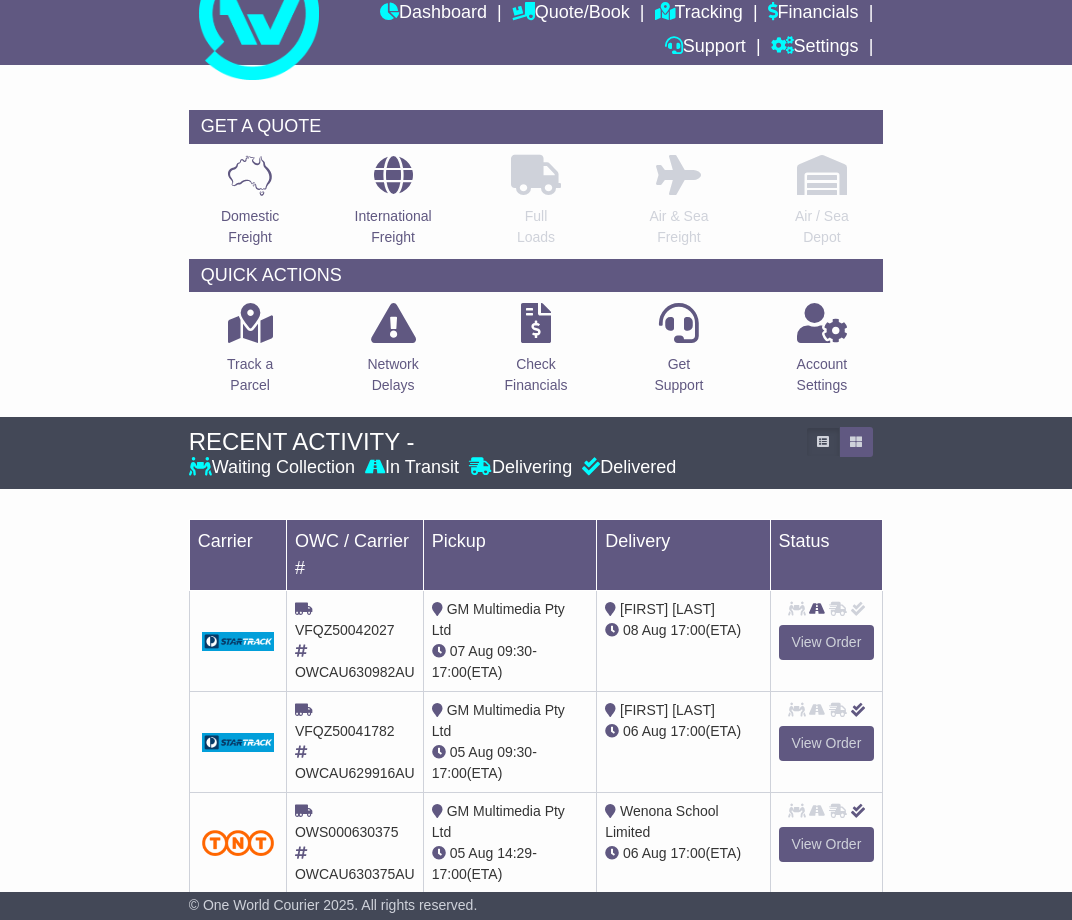 scroll, scrollTop: 0, scrollLeft: 0, axis: both 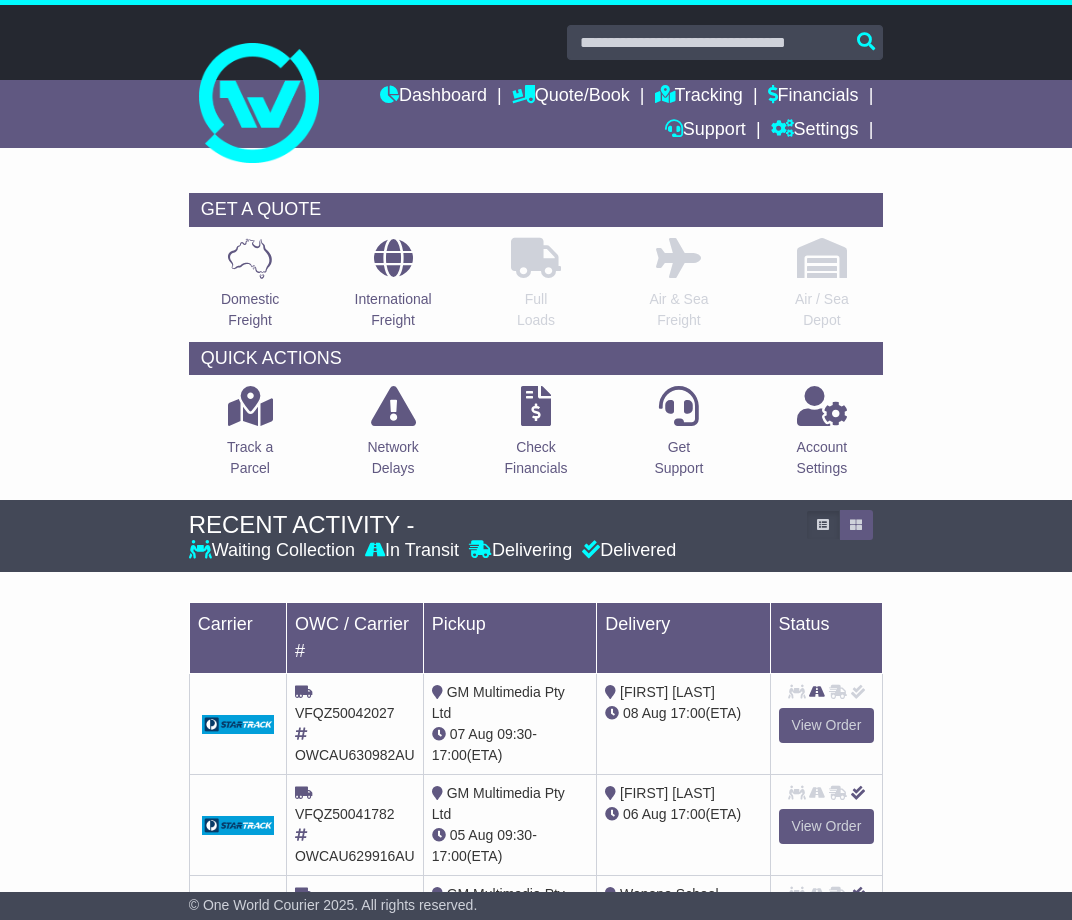 click on "QUICK ACTIONS
Track a Parcel
Network Delays
Check Financials
Get Support" at bounding box center [536, 416] 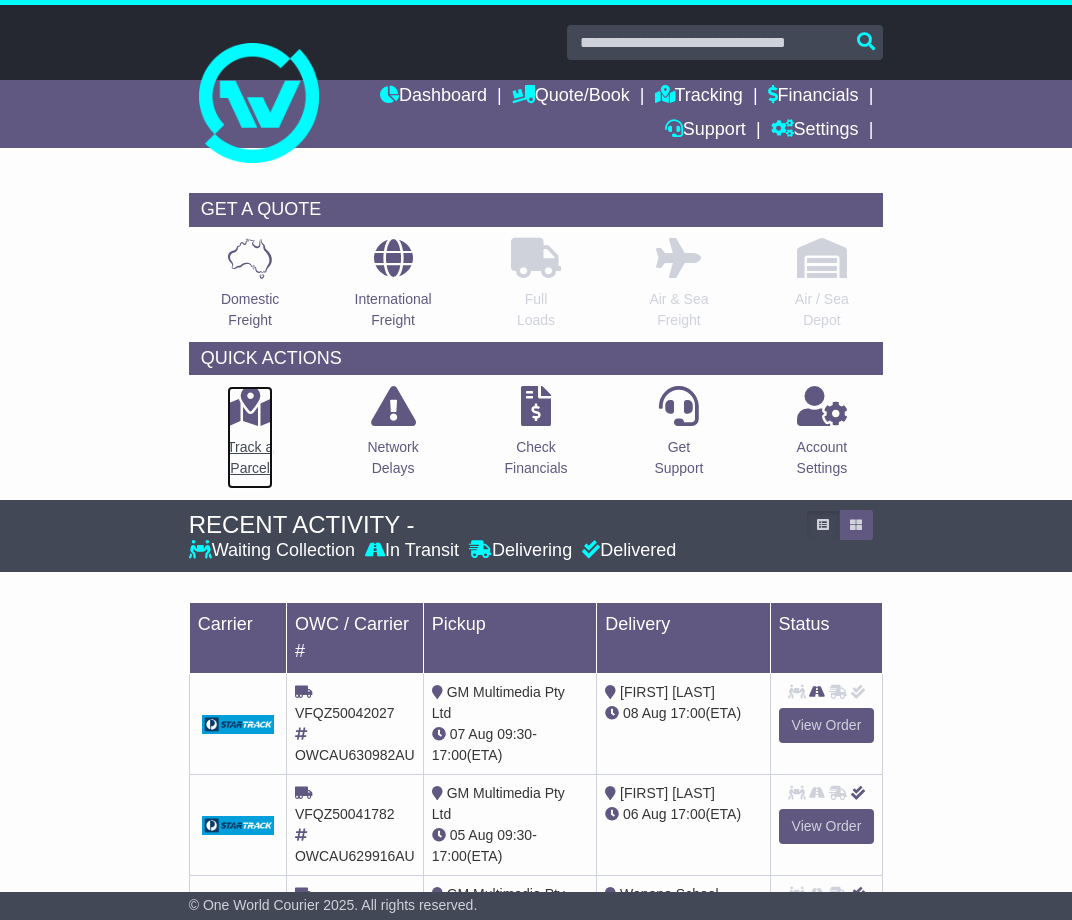 click on "Track a Parcel" at bounding box center (250, 458) 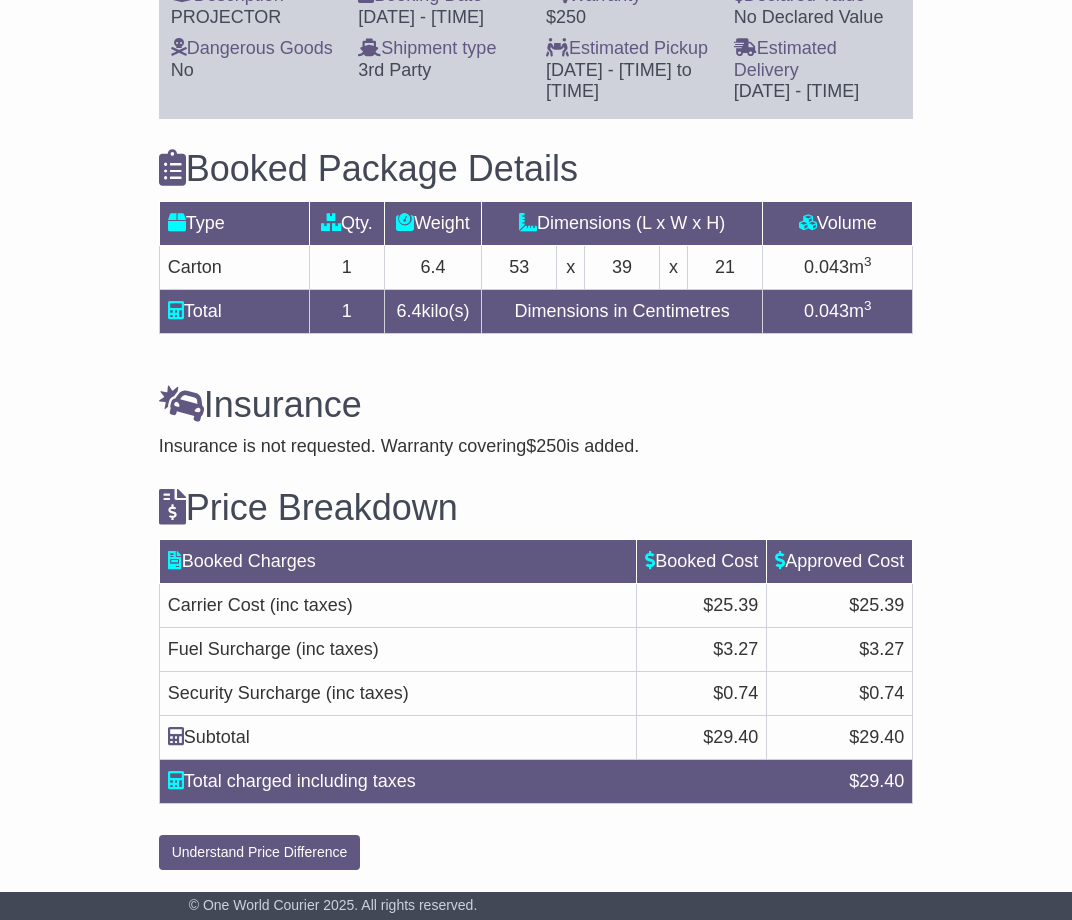 scroll, scrollTop: 1650, scrollLeft: 0, axis: vertical 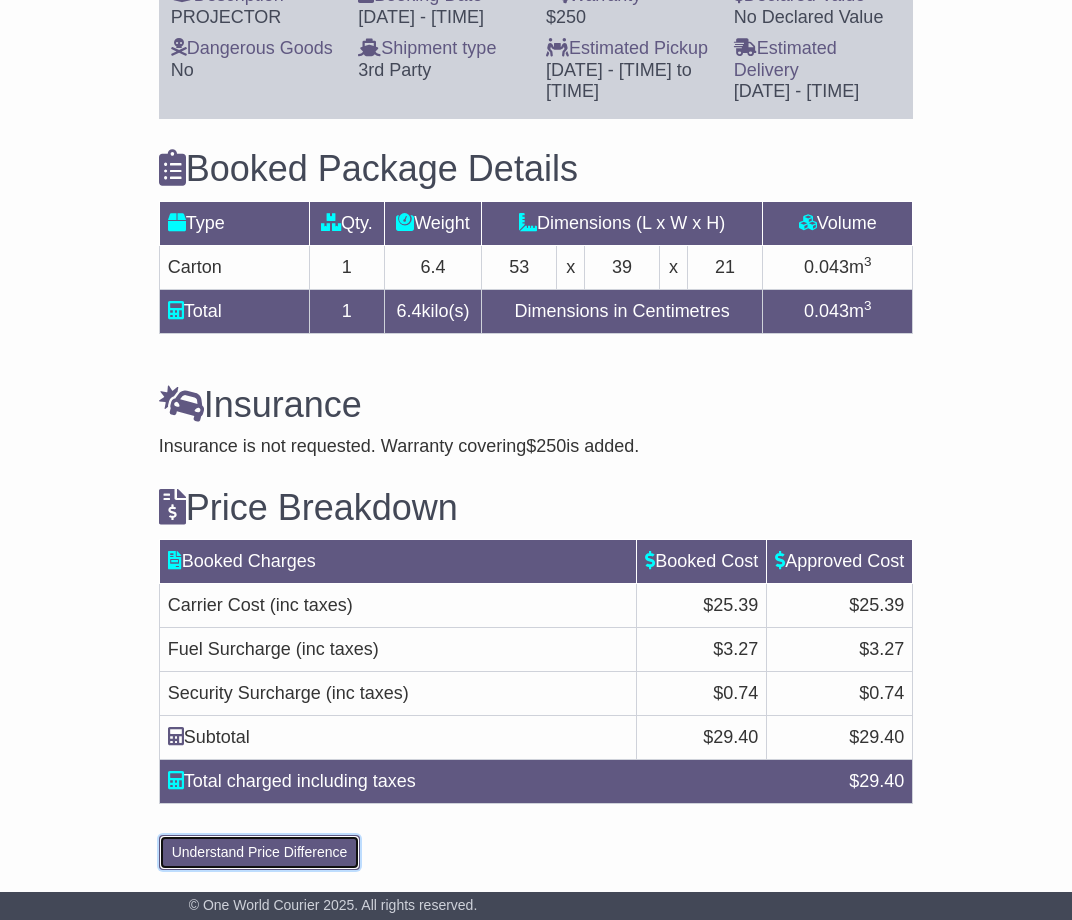 click on "Understand Price Difference" at bounding box center [260, 852] 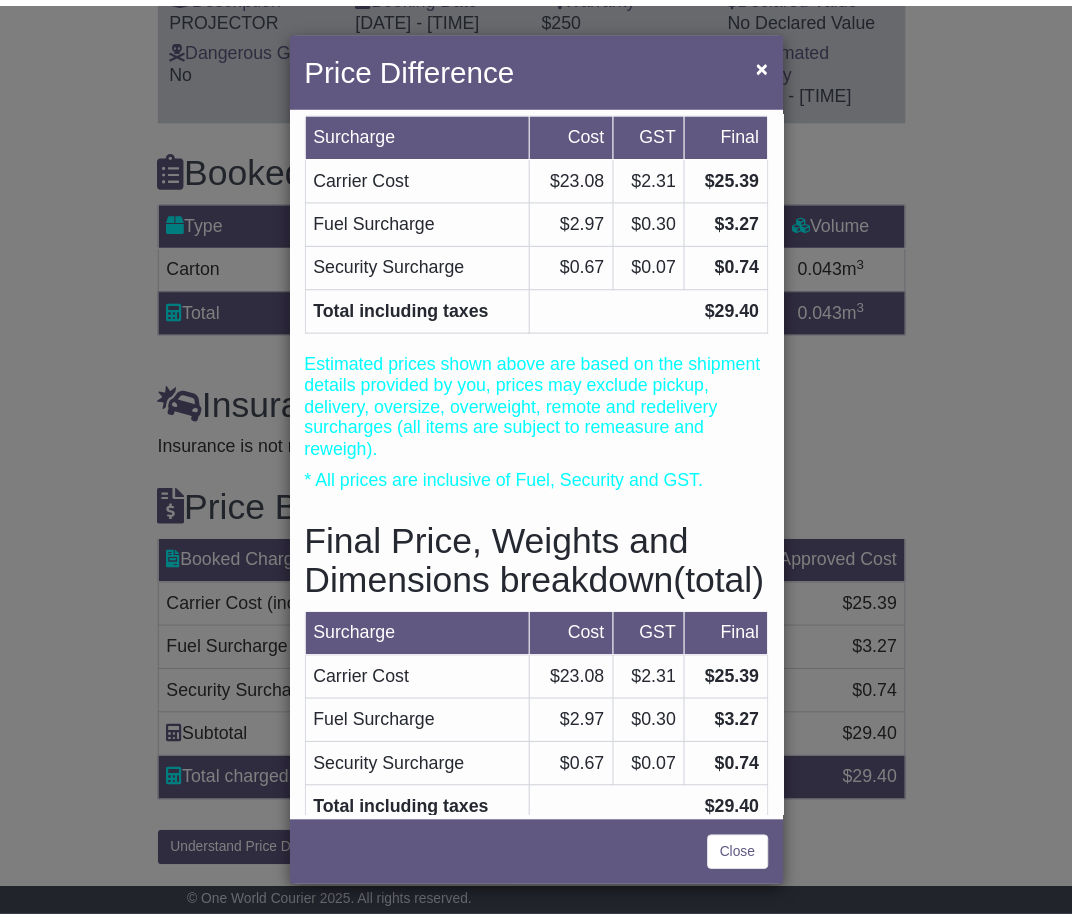 scroll, scrollTop: 87, scrollLeft: 0, axis: vertical 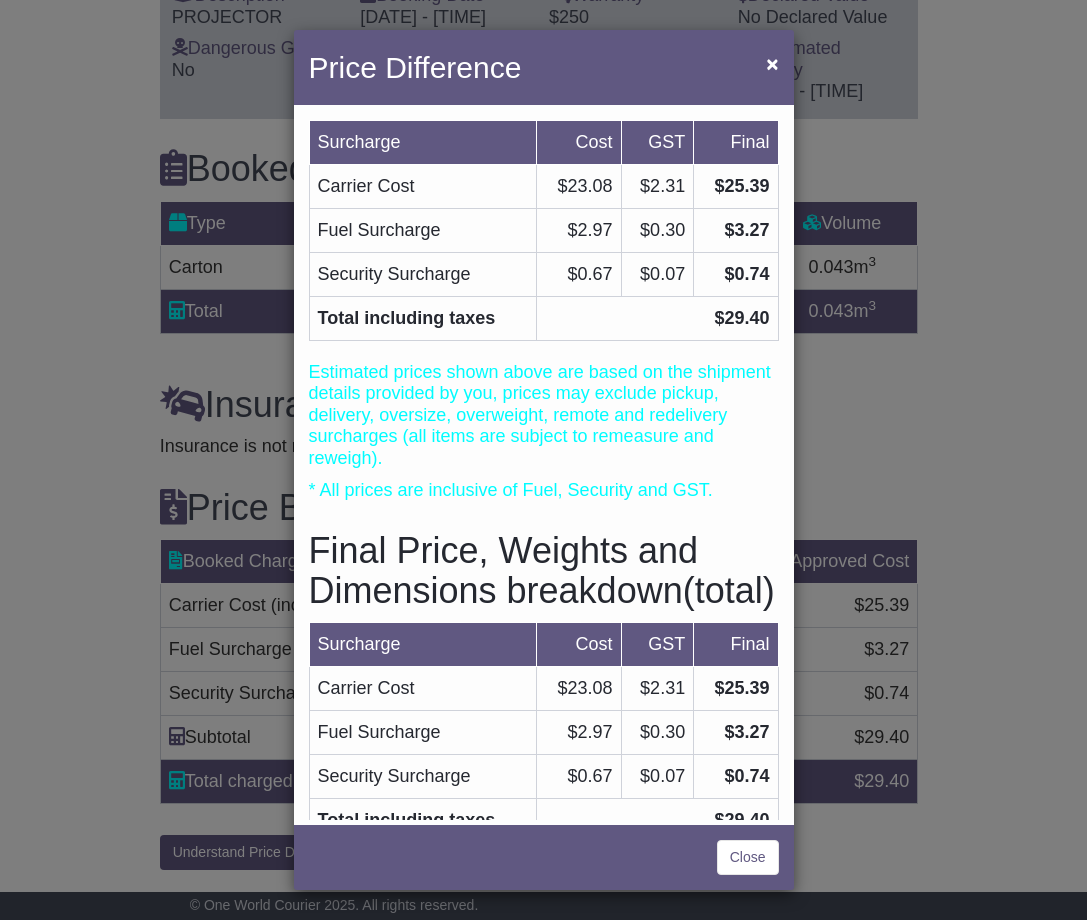 click on "Price Difference
×
Price Breakdown
Surcharge
Cost
GST
Final
Carrier Cost
$23.08
$2.31
$25.39
Fuel Surcharge
$2.97
$0.30
$3.27
Security Surcharge
$0.67
$0.07
$0.74
$29.40" at bounding box center (543, 460) 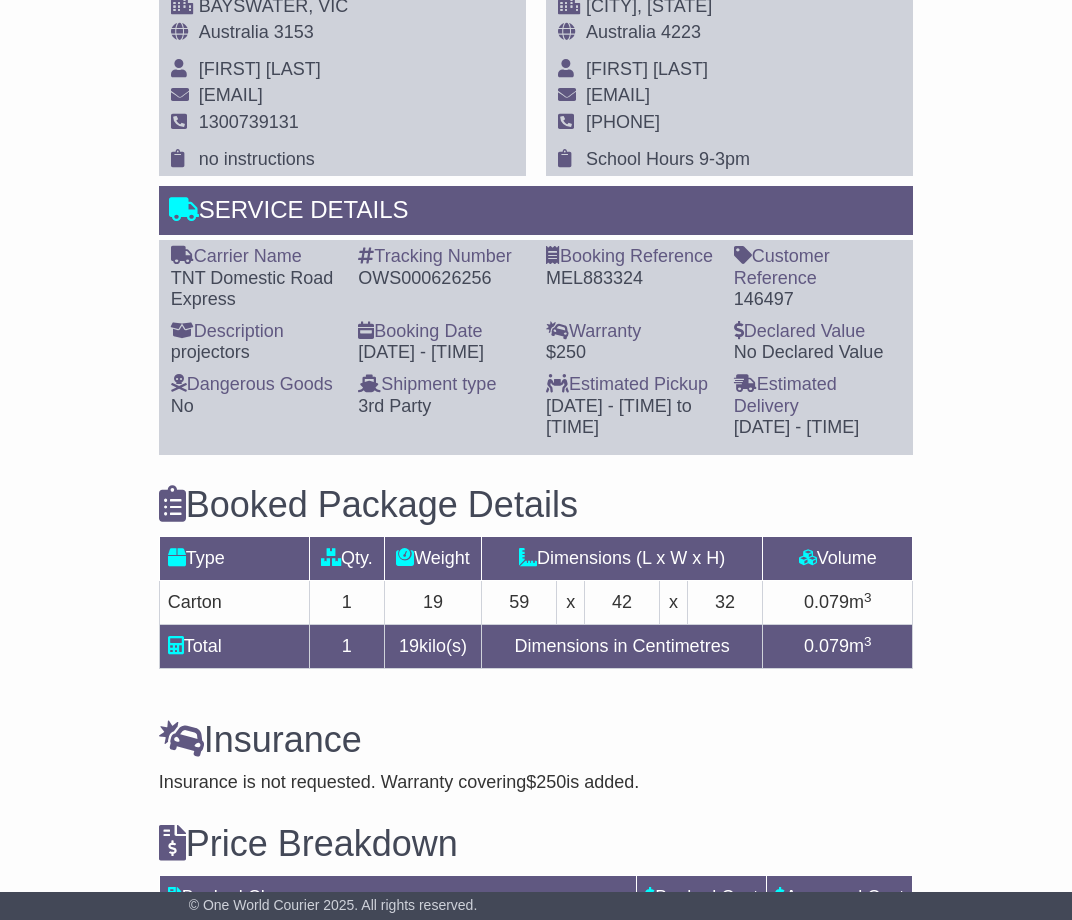 scroll, scrollTop: 0, scrollLeft: 0, axis: both 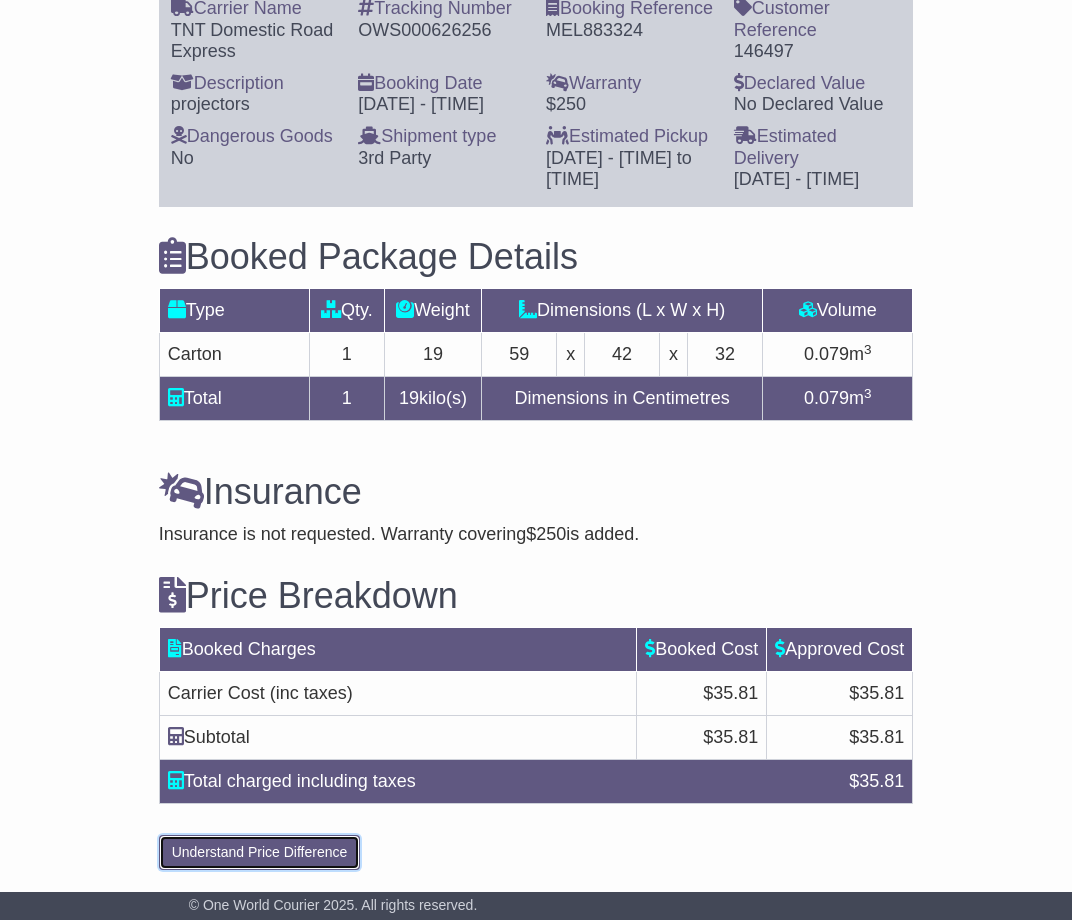 click on "Understand Price Difference" at bounding box center (260, 852) 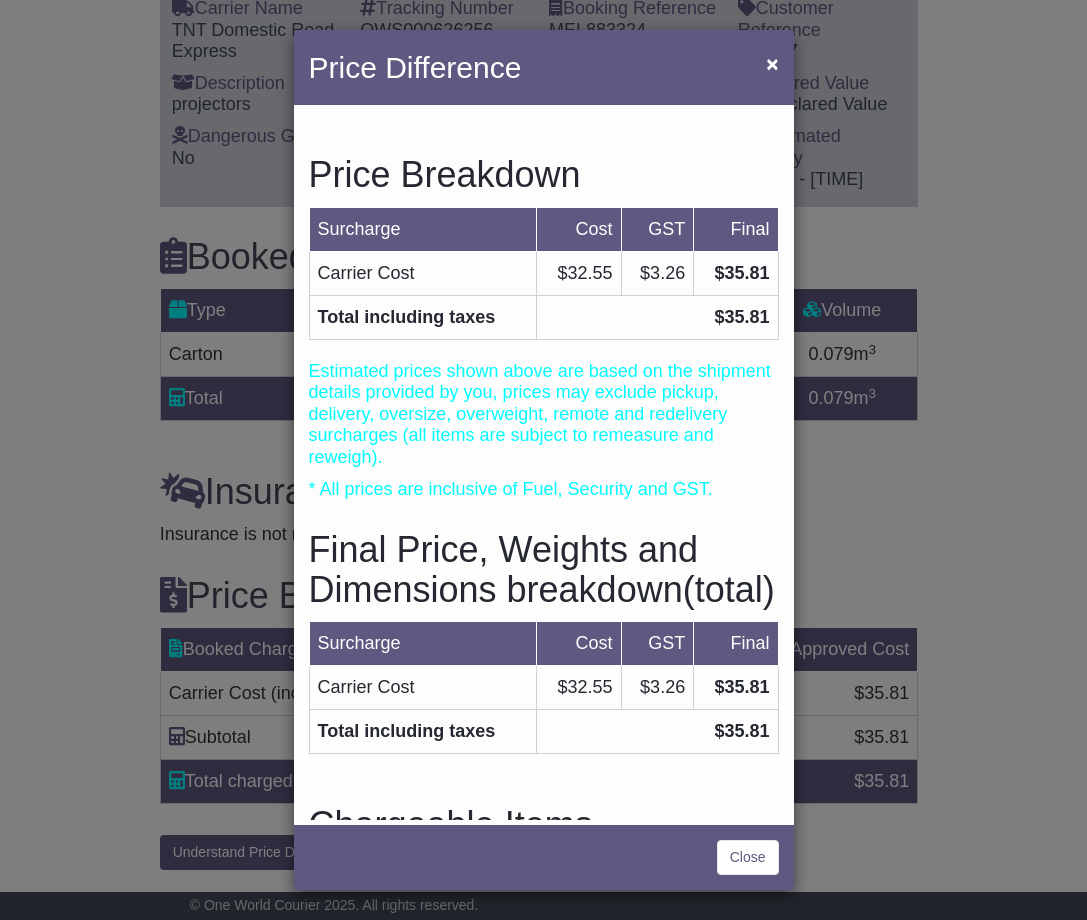 click on "Price Difference
×
Price Breakdown
Surcharge
Cost
GST
Final
Carrier Cost
$32.55
$3.26
$35.81
Total
including taxes
$35.81
Estimated prices shown above are based on the shipment details provided by you, prices may exclude pickup, delivery, oversize, overweight, remote and redelivery surcharges (all items are subject to remeasure and reweigh).
* All prices are inclusive of Fuel, Security and GST. Cost" at bounding box center [543, 460] 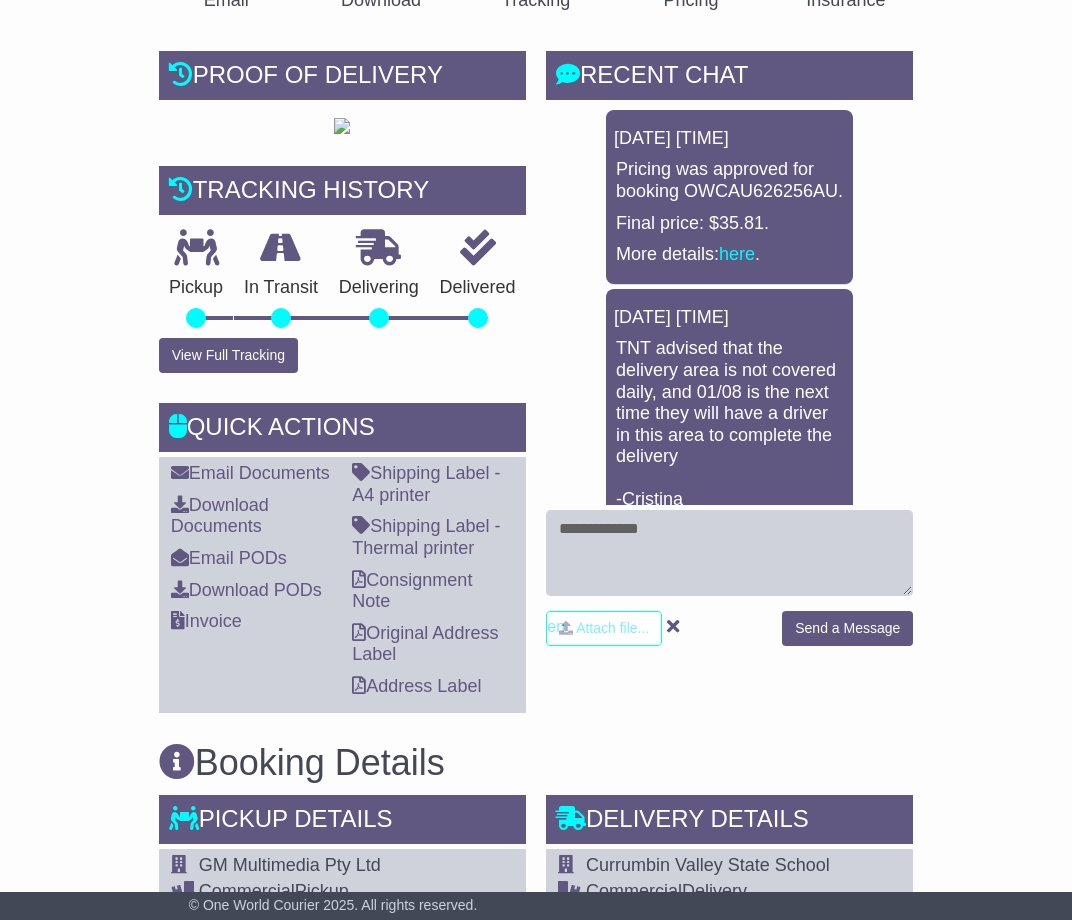scroll, scrollTop: 0, scrollLeft: 0, axis: both 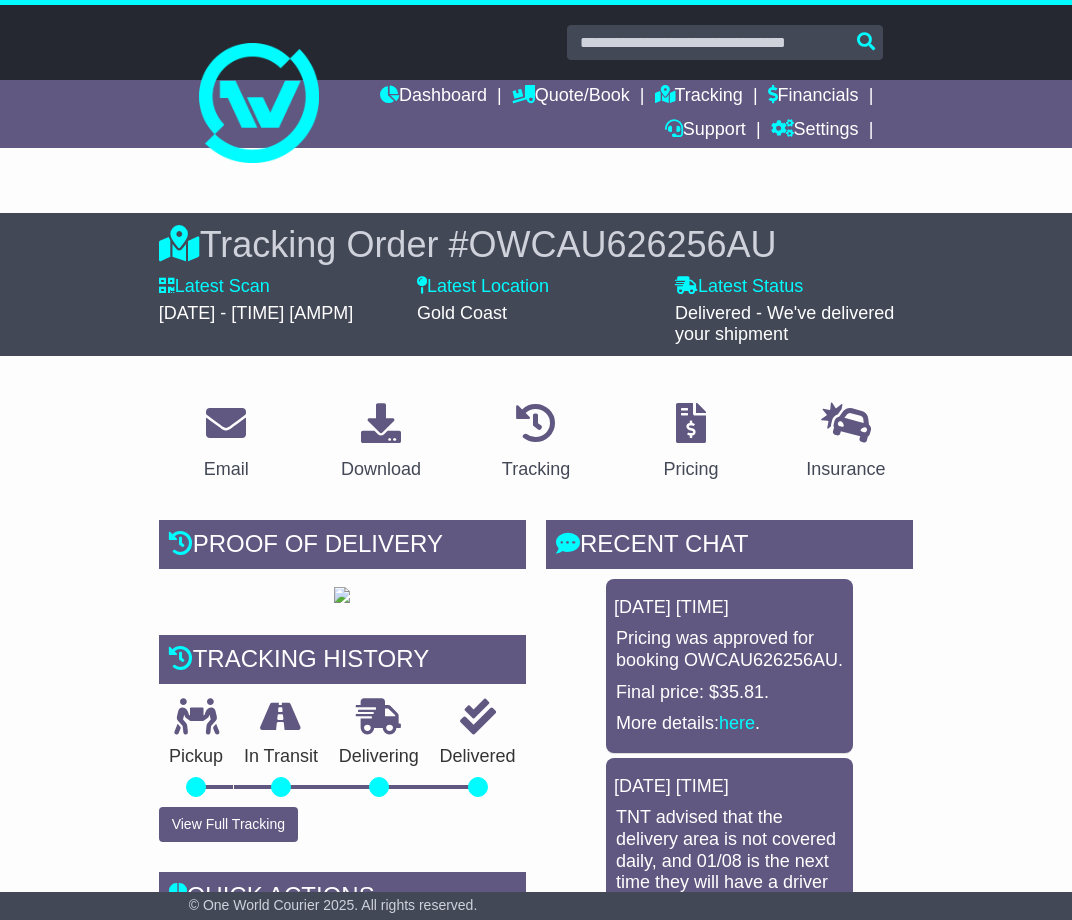drag, startPoint x: 942, startPoint y: 345, endPoint x: 924, endPoint y: 332, distance: 22.203604 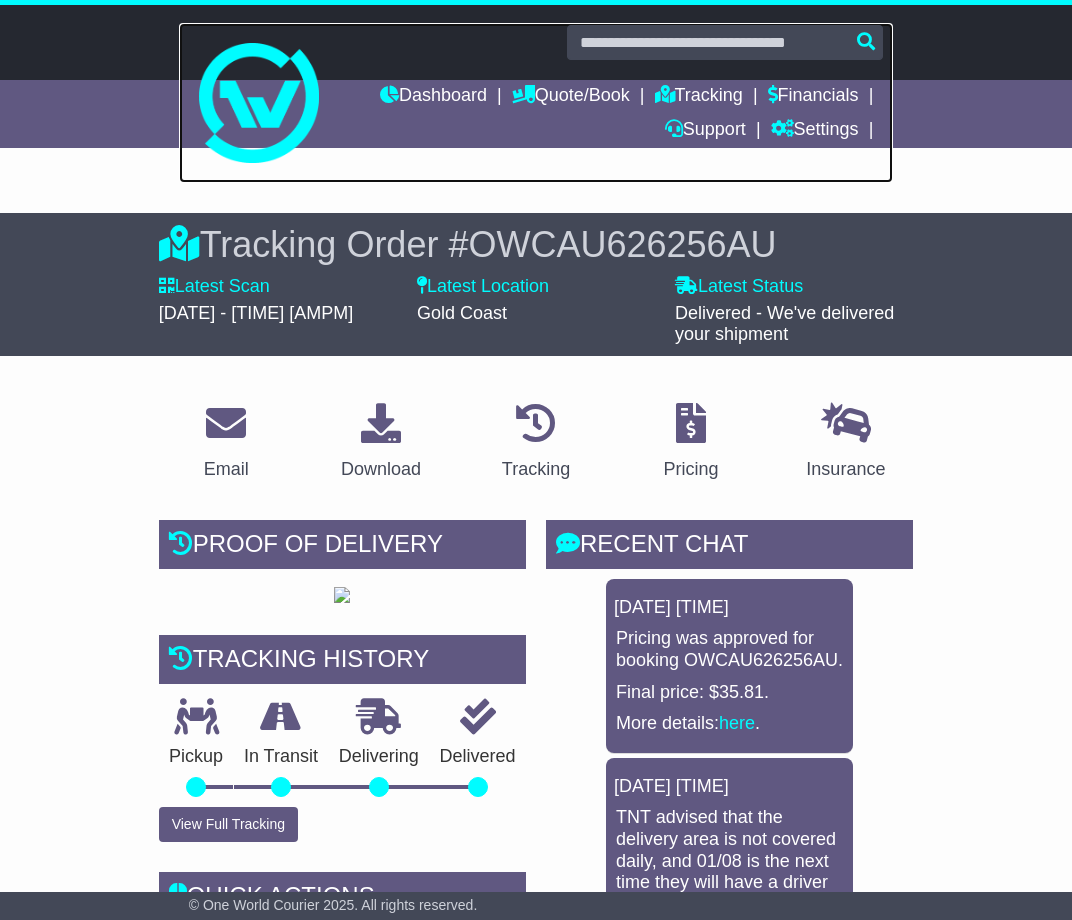 drag, startPoint x: 654, startPoint y: 55, endPoint x: 691, endPoint y: 10, distance: 58.258045 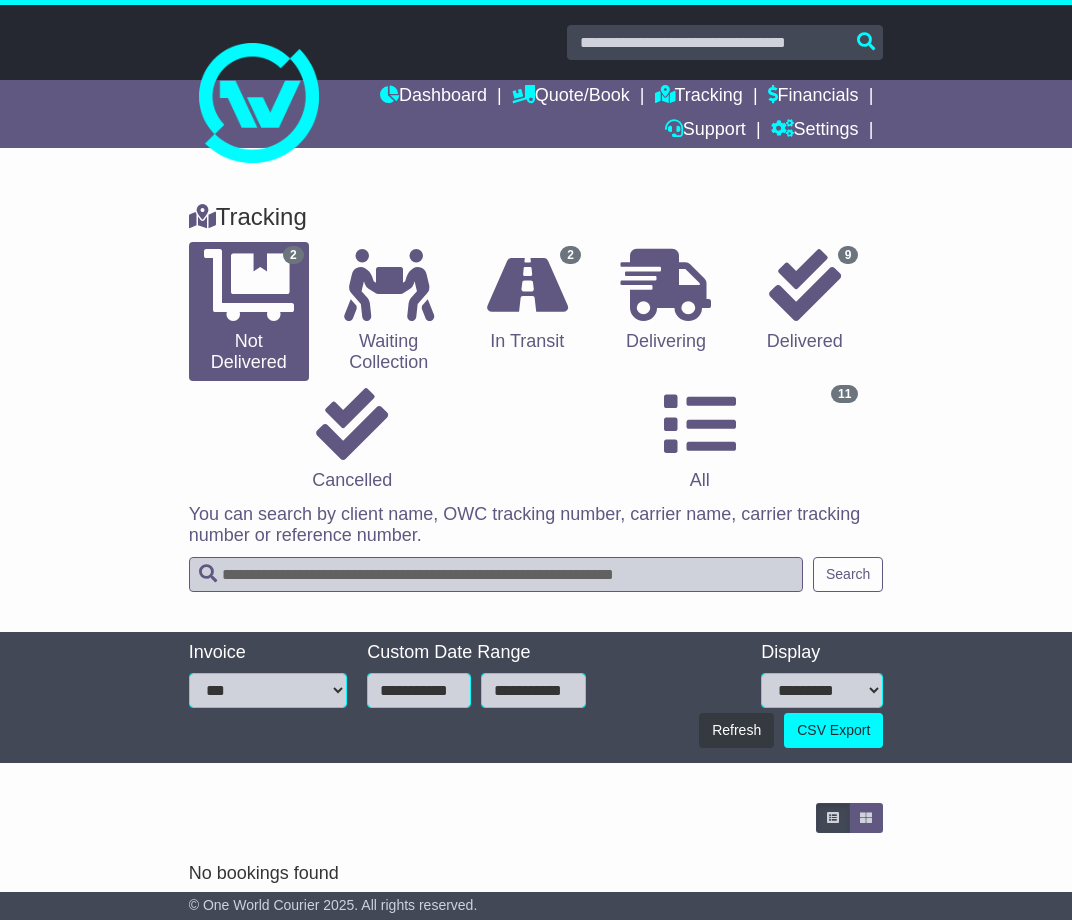 scroll, scrollTop: 0, scrollLeft: 0, axis: both 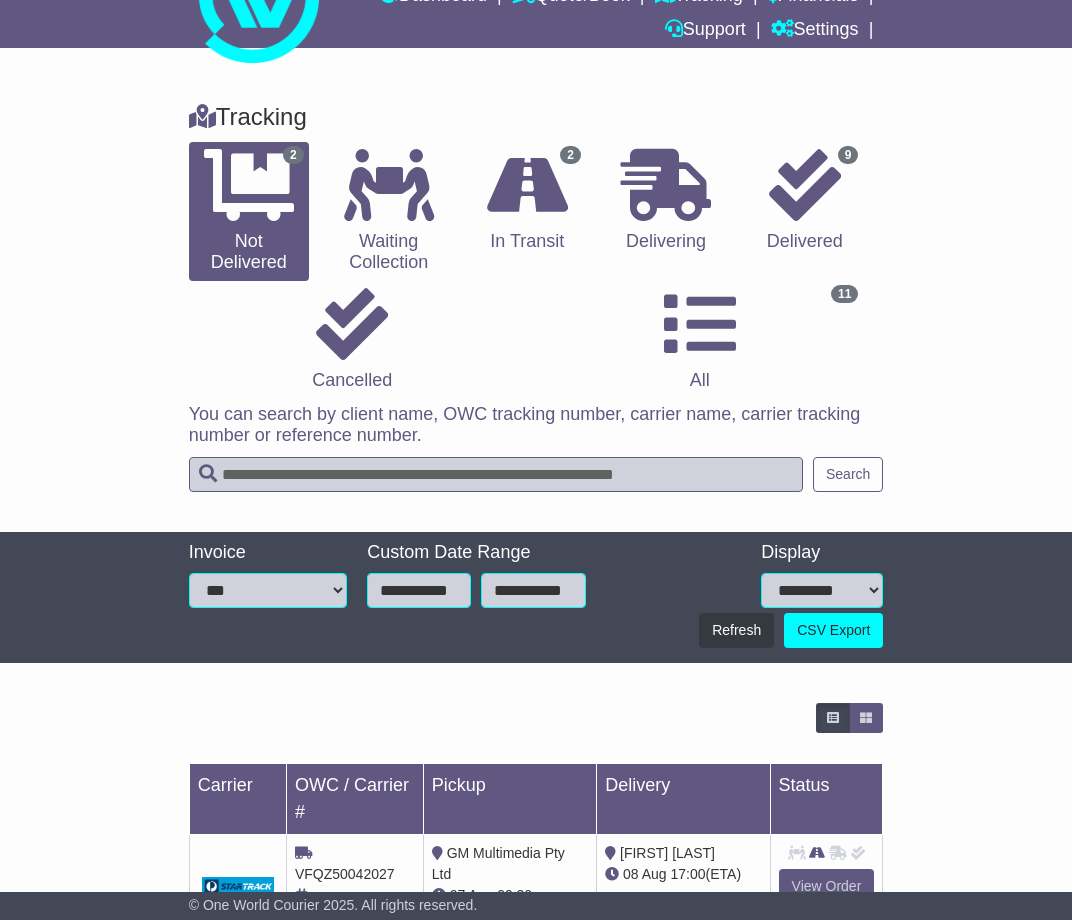 click at bounding box center [496, 474] 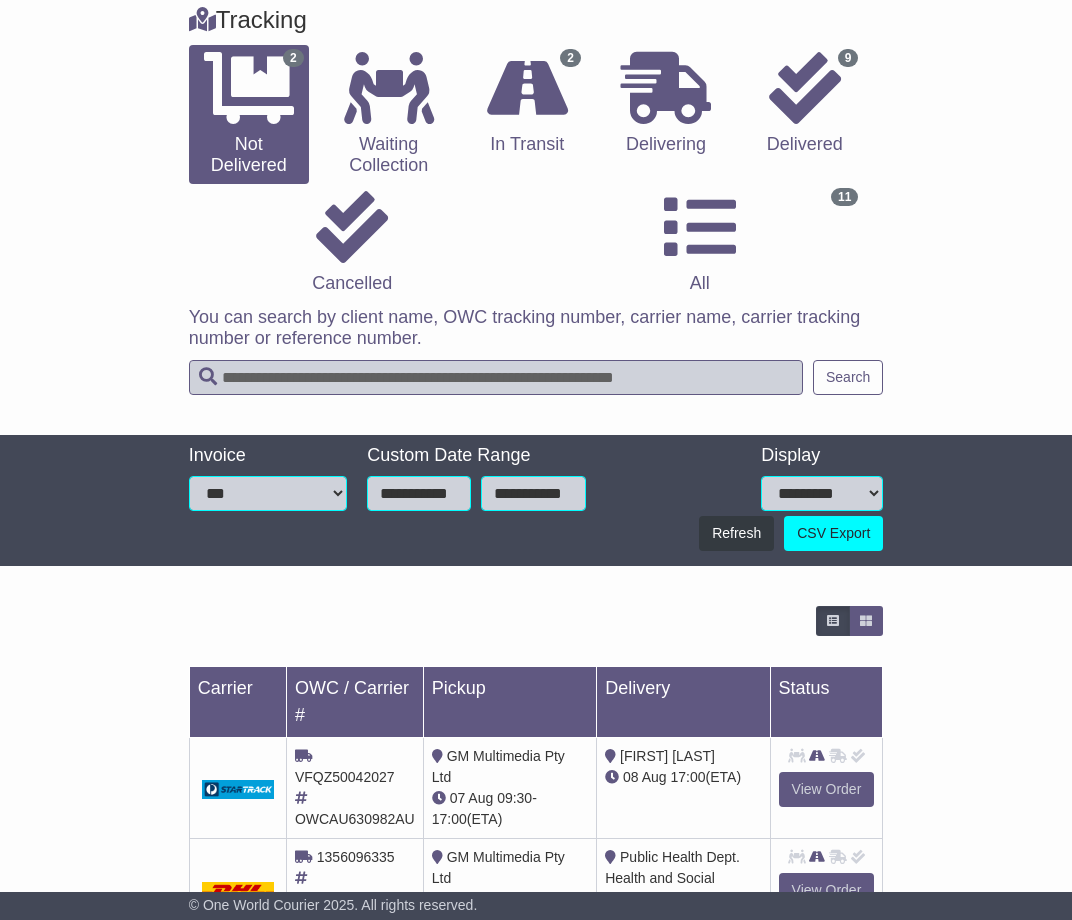 scroll, scrollTop: 288, scrollLeft: 0, axis: vertical 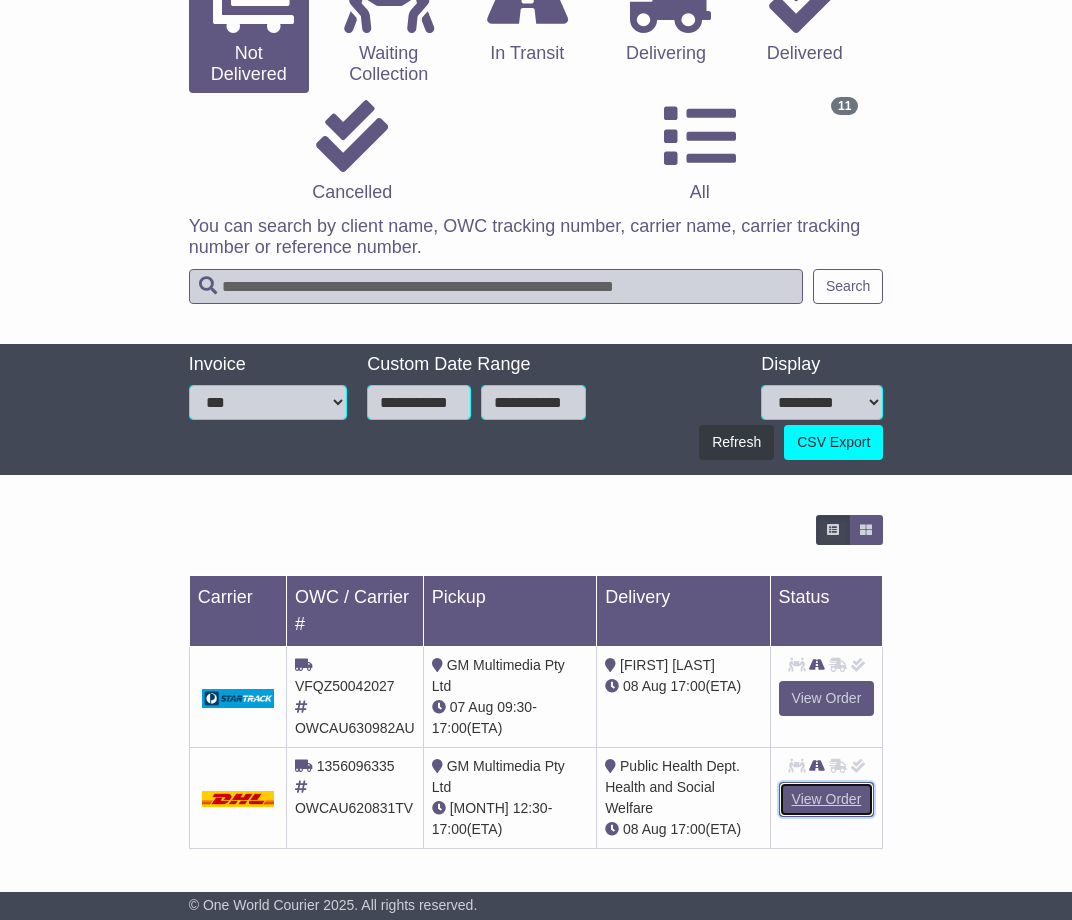 click on "View Order" at bounding box center [827, 799] 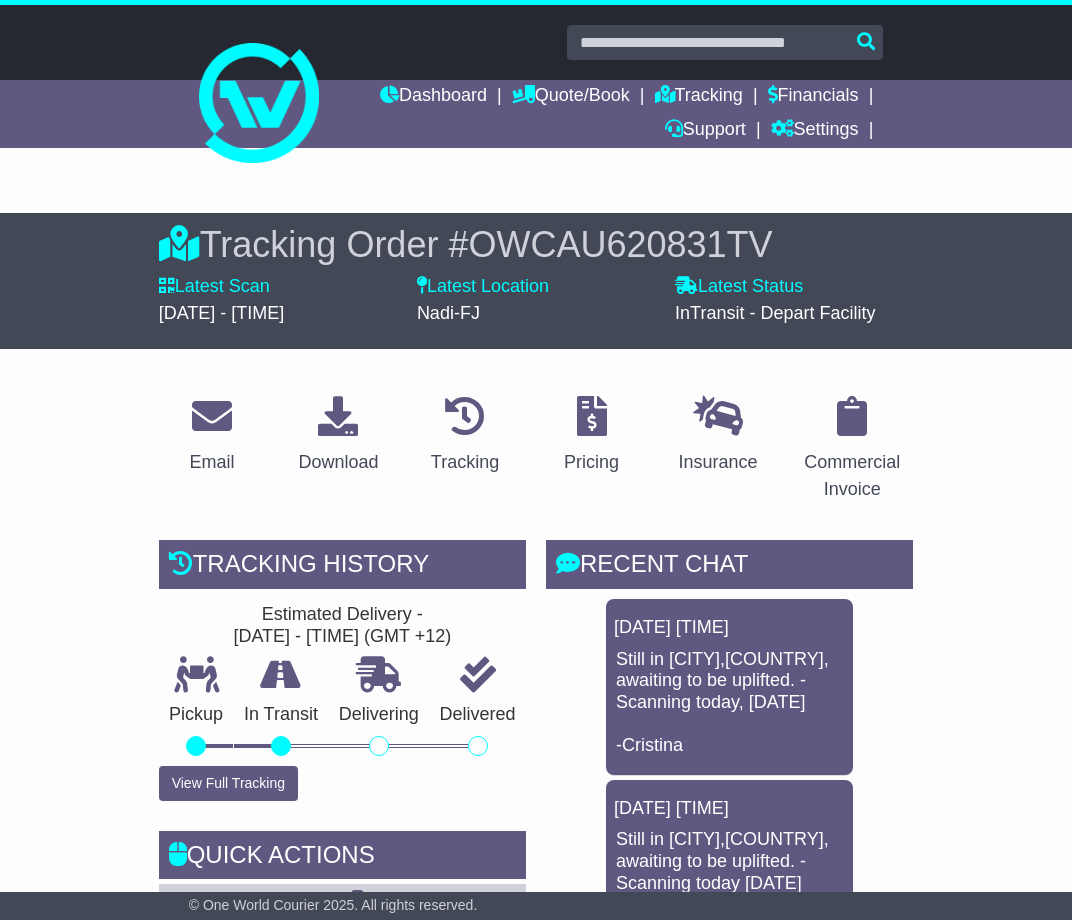 scroll, scrollTop: 0, scrollLeft: 0, axis: both 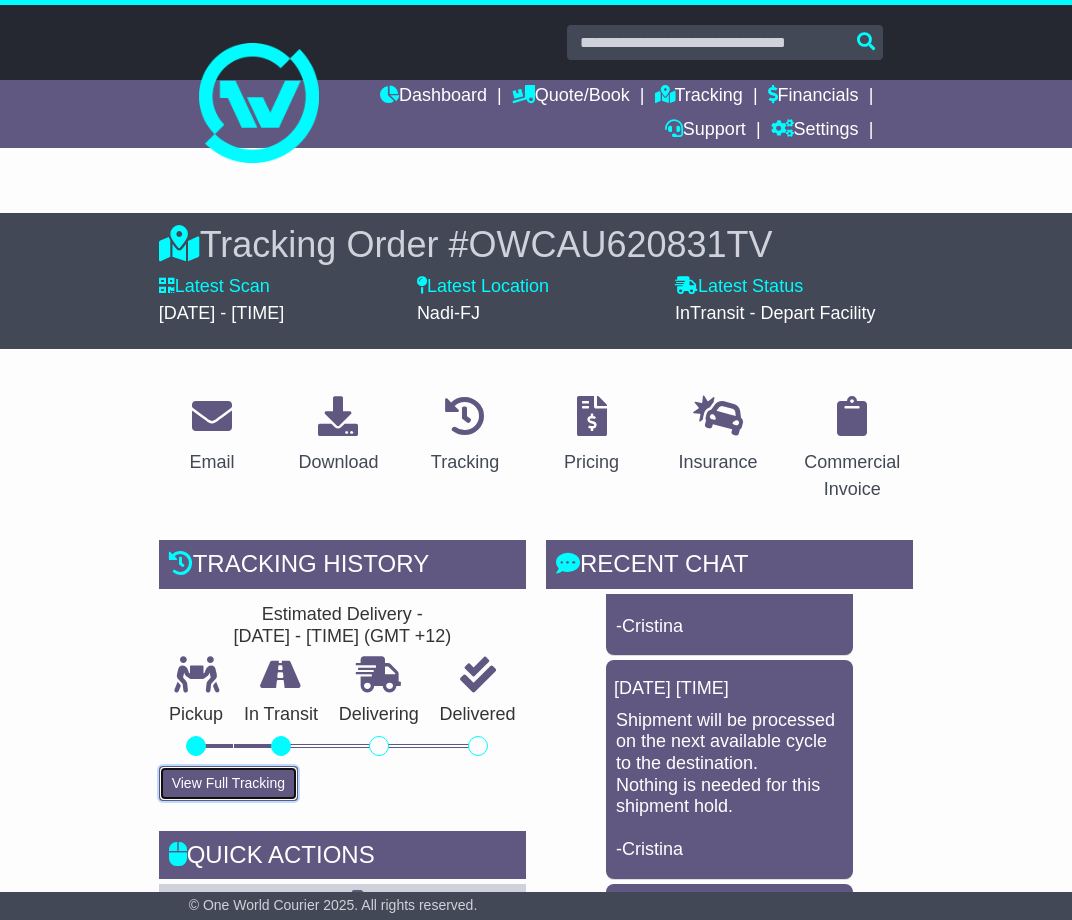 click on "View Full Tracking" at bounding box center (228, 783) 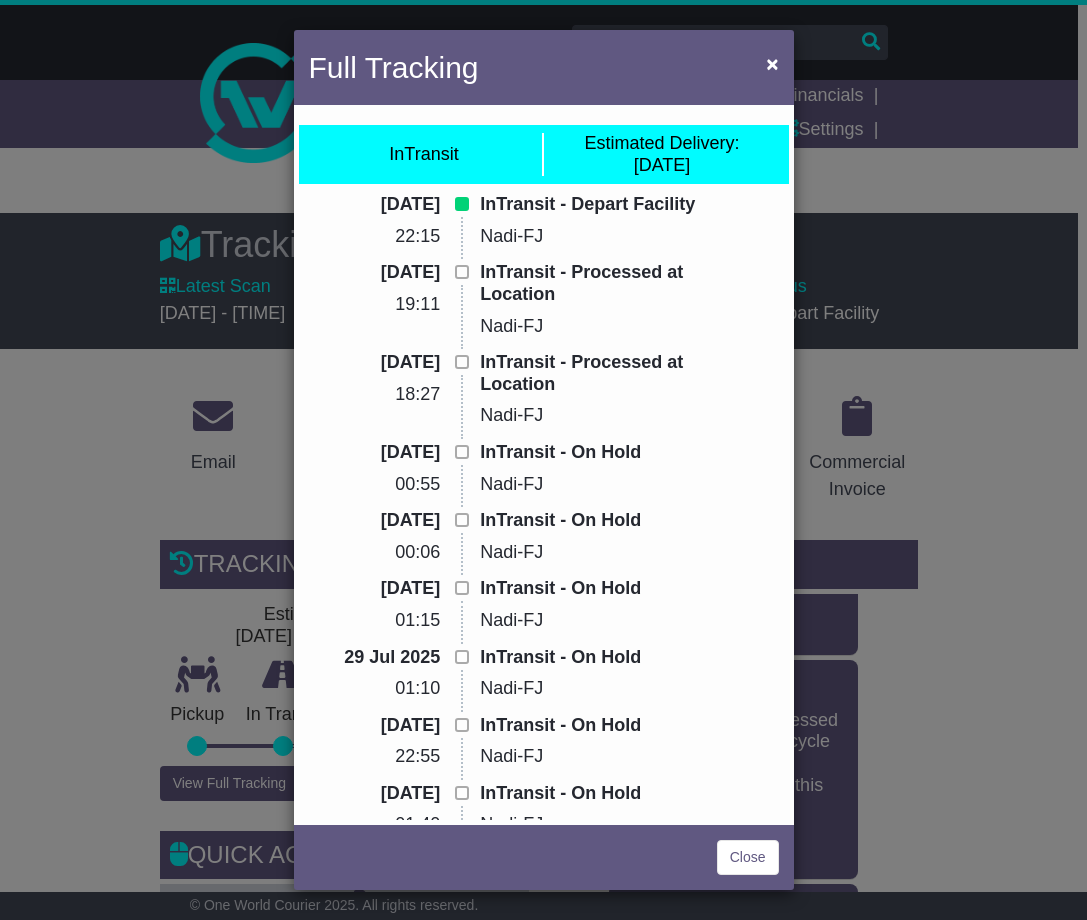 click on "Full Tracking
×
InTransit
Estimated Delivery:
[DATE]
[DATE]
[TIME]
InTransit - Depart Facility
Nadi-FJ
[DATE]
[TIME]
InTransit - Processed at Location
Nadi-FJ
[DATE] [TIME]" at bounding box center (543, 460) 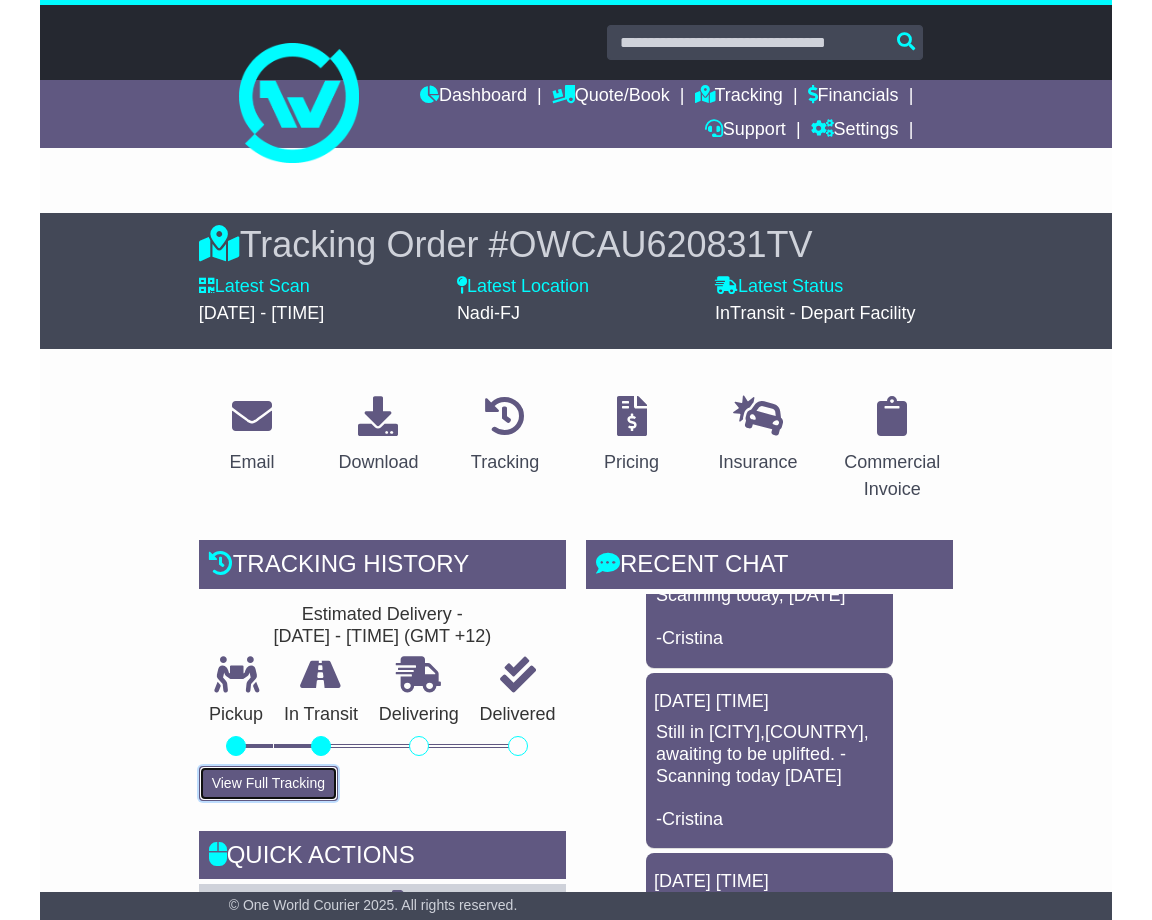 scroll, scrollTop: 0, scrollLeft: 0, axis: both 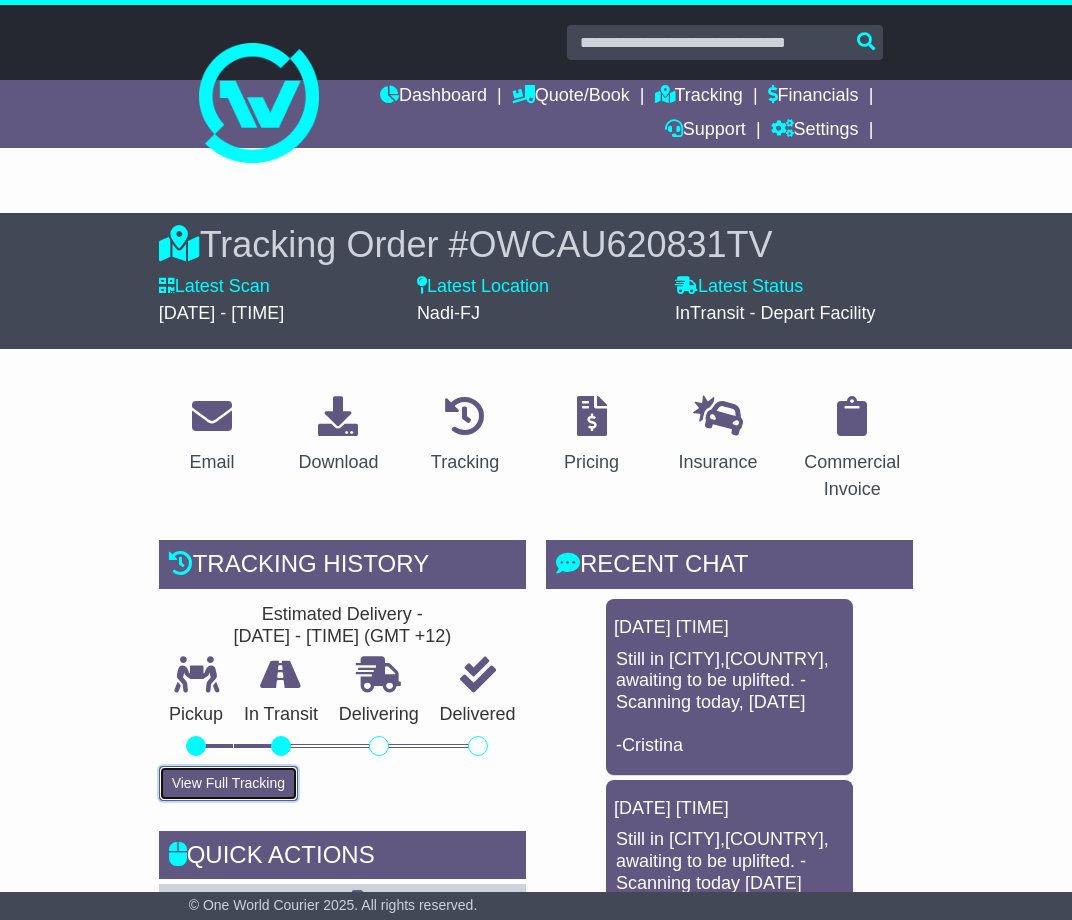 type 